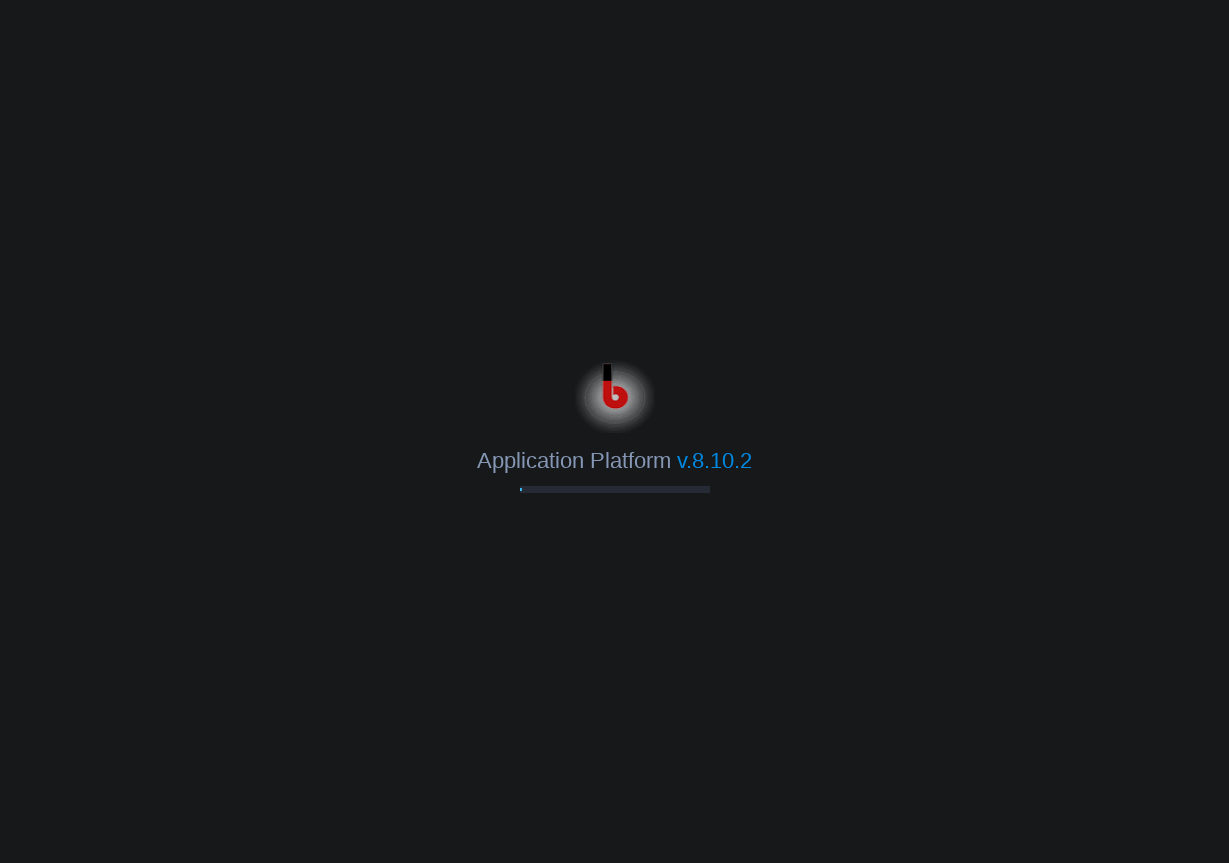 scroll, scrollTop: 0, scrollLeft: 0, axis: both 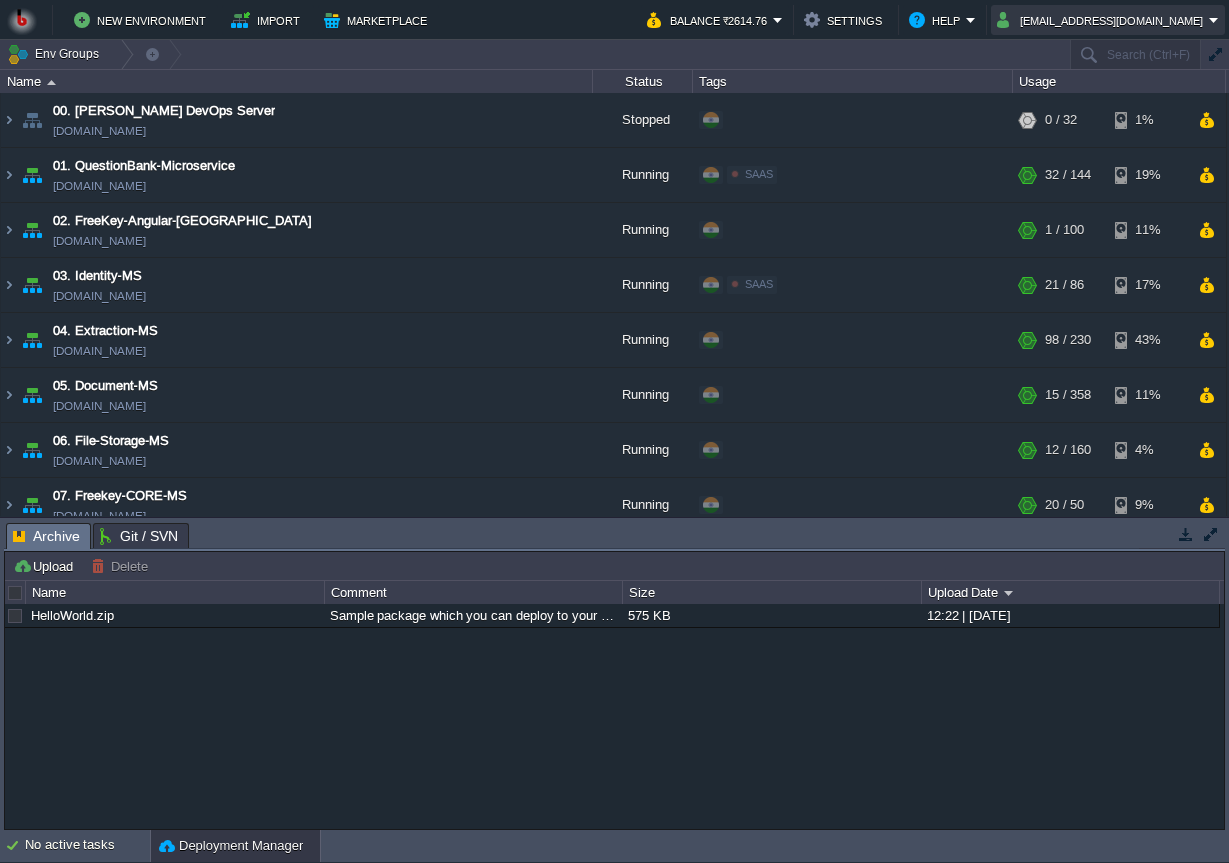 click on "shiningstaramit@yahoo.com" at bounding box center [1103, 20] 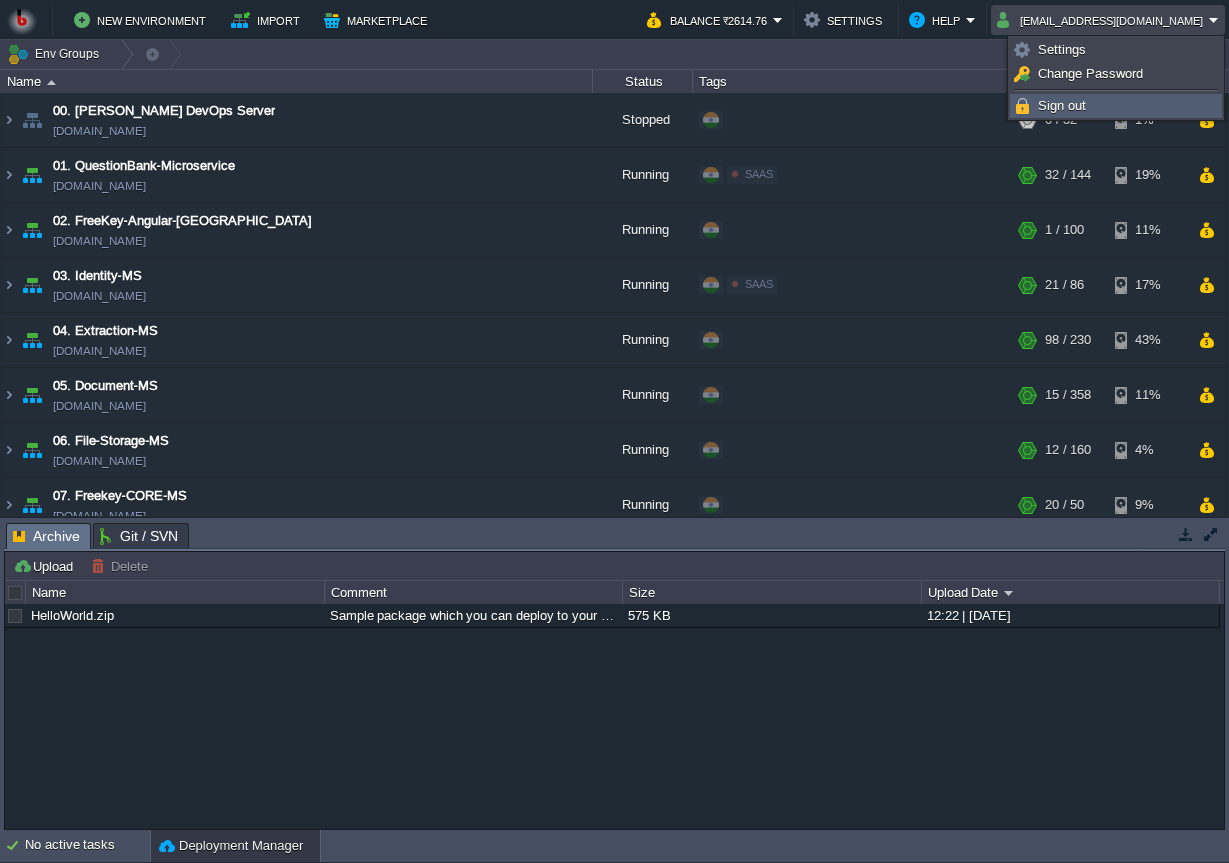 click on "Sign out" at bounding box center (1062, 105) 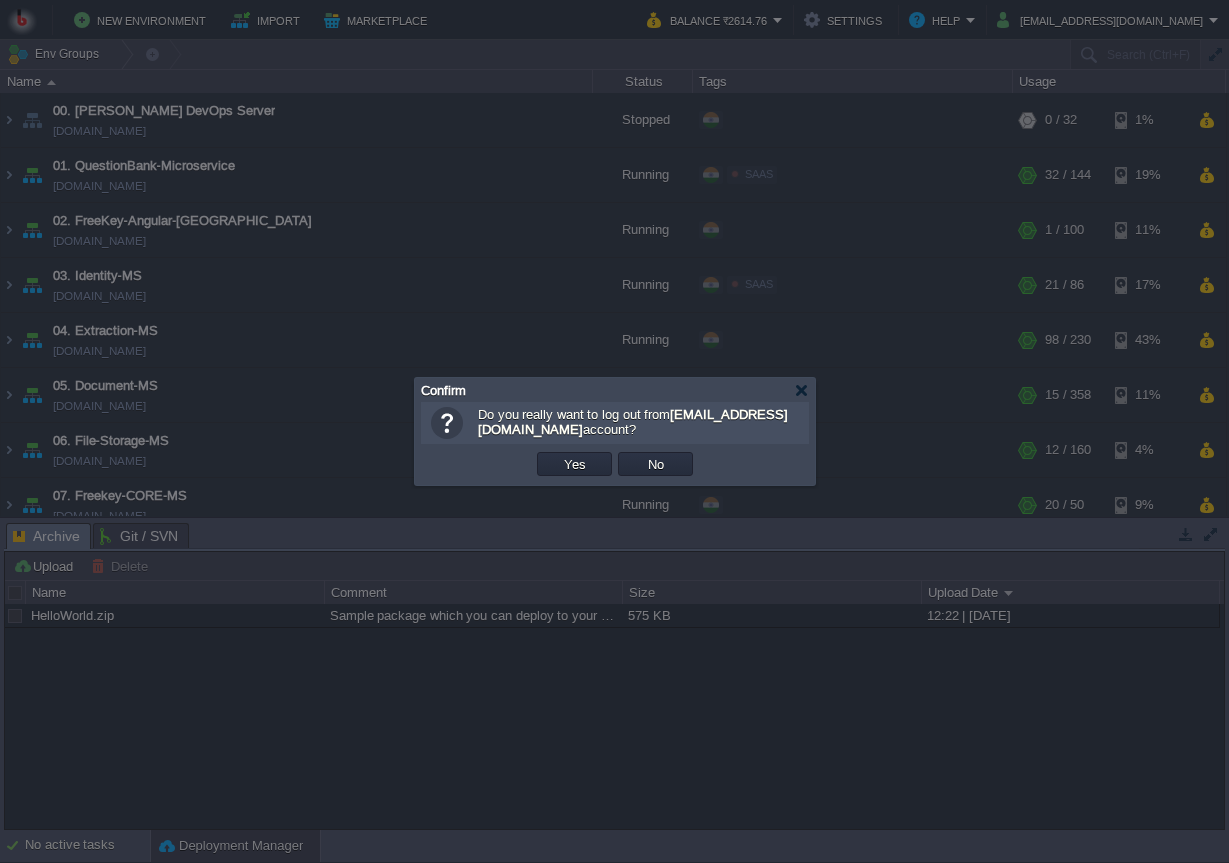 click on "OK Yes No Cancel" at bounding box center [615, 464] 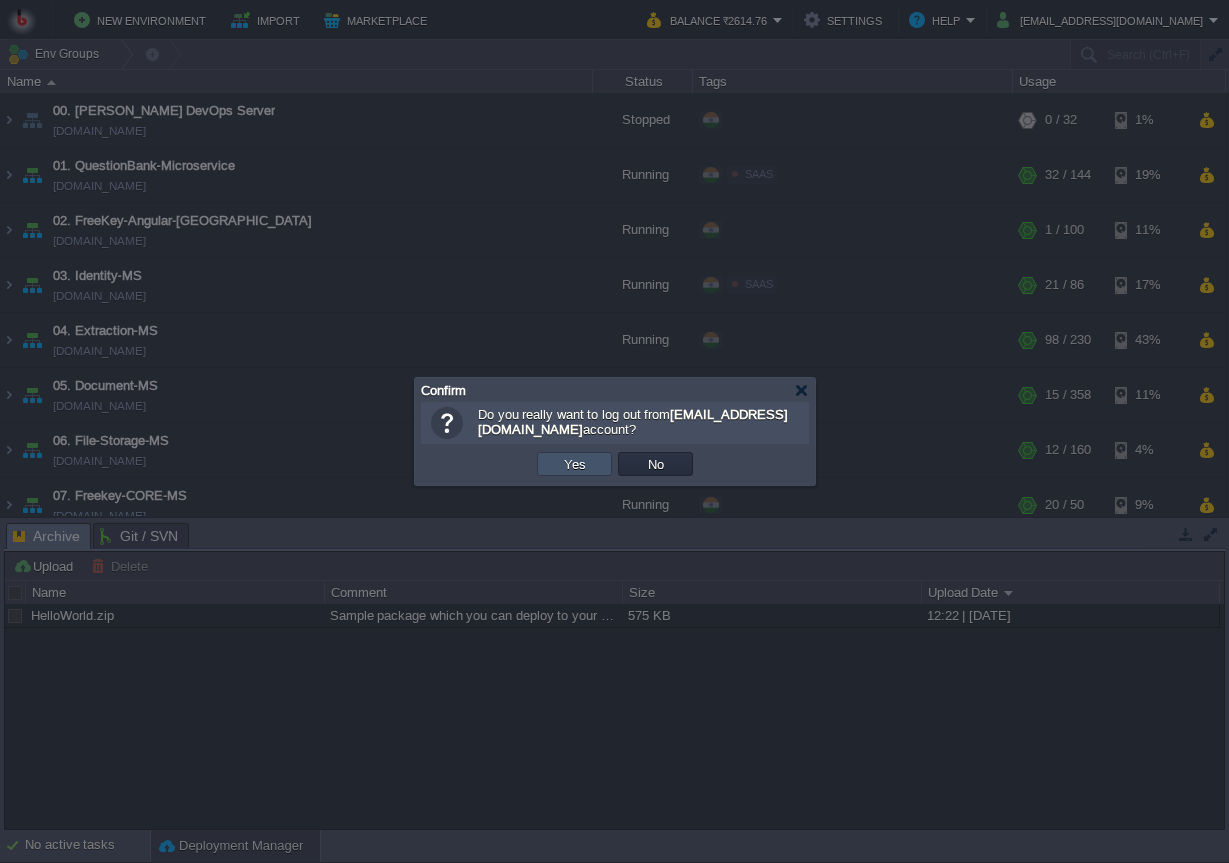 click on "Yes" at bounding box center [575, 464] 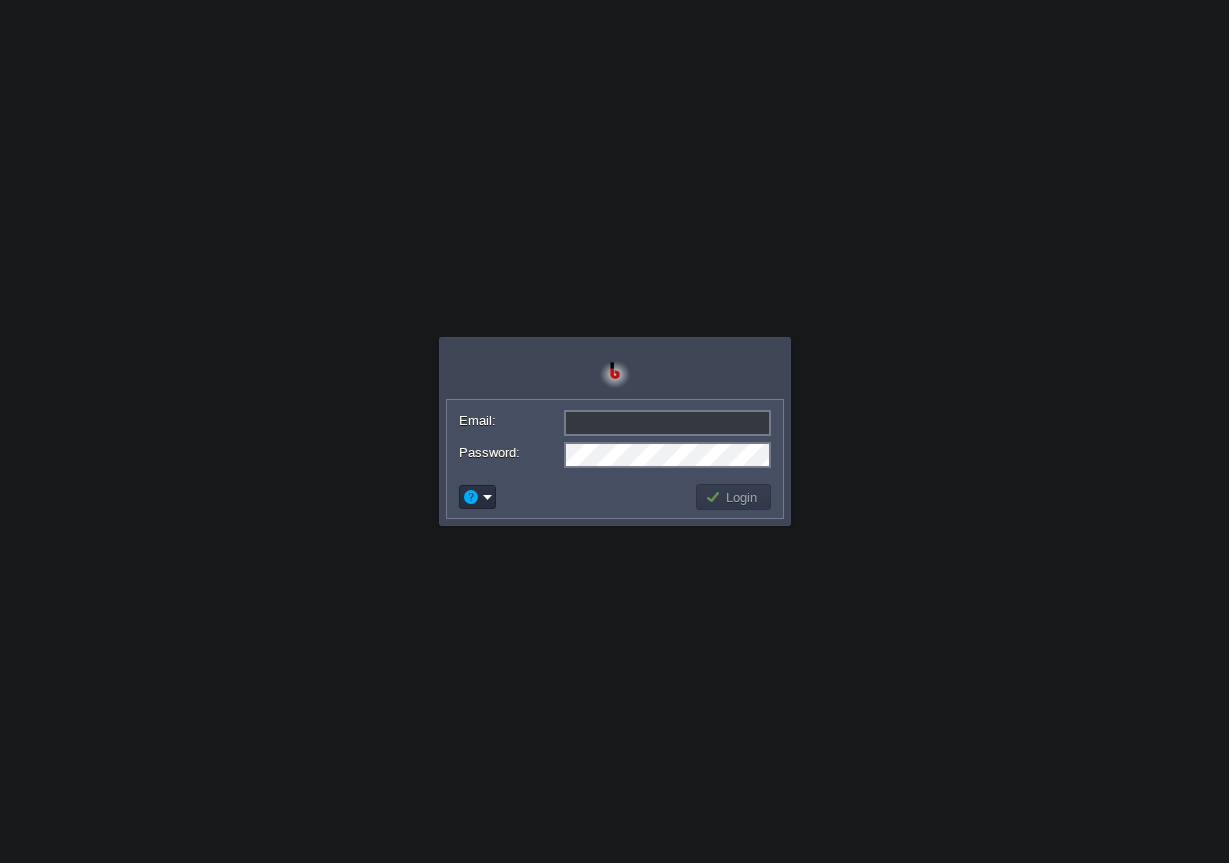 scroll, scrollTop: 0, scrollLeft: 0, axis: both 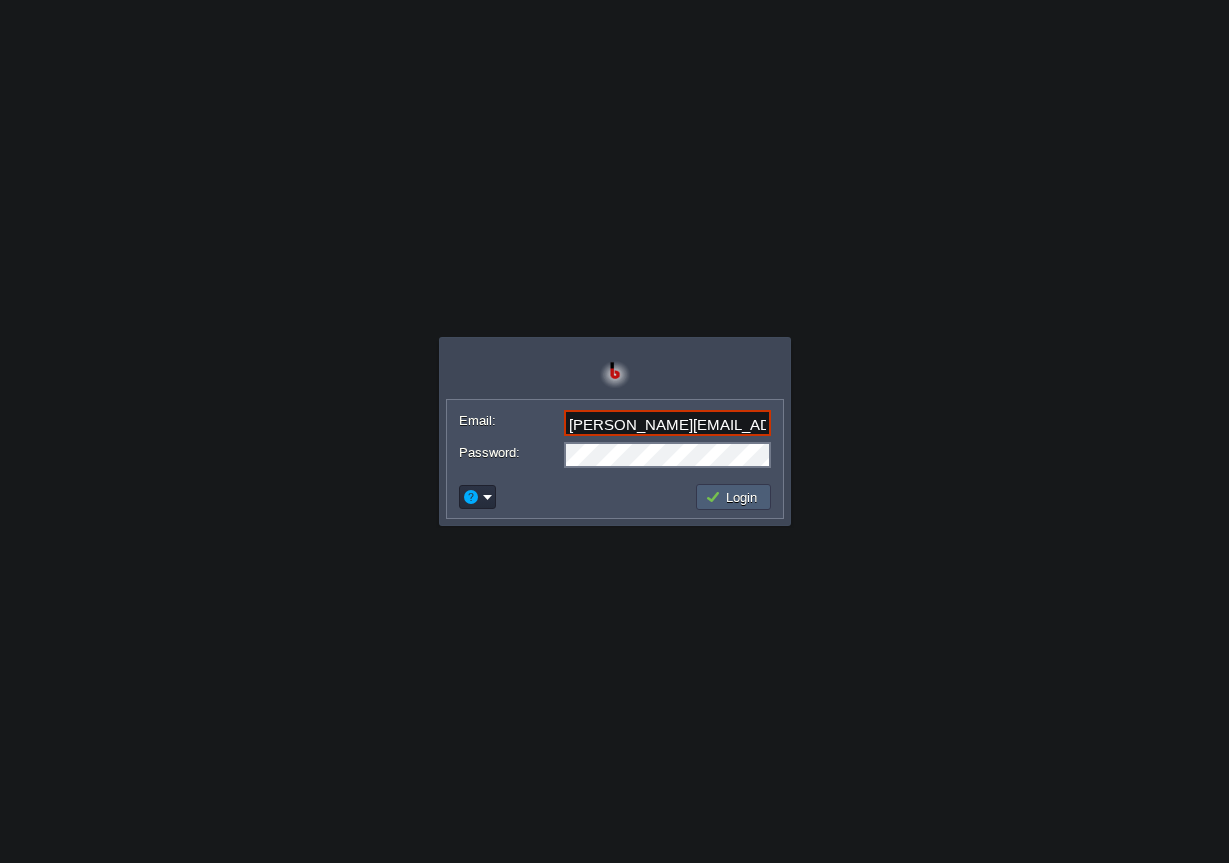 type on "[PERSON_NAME][EMAIL_ADDRESS][DOMAIN_NAME]" 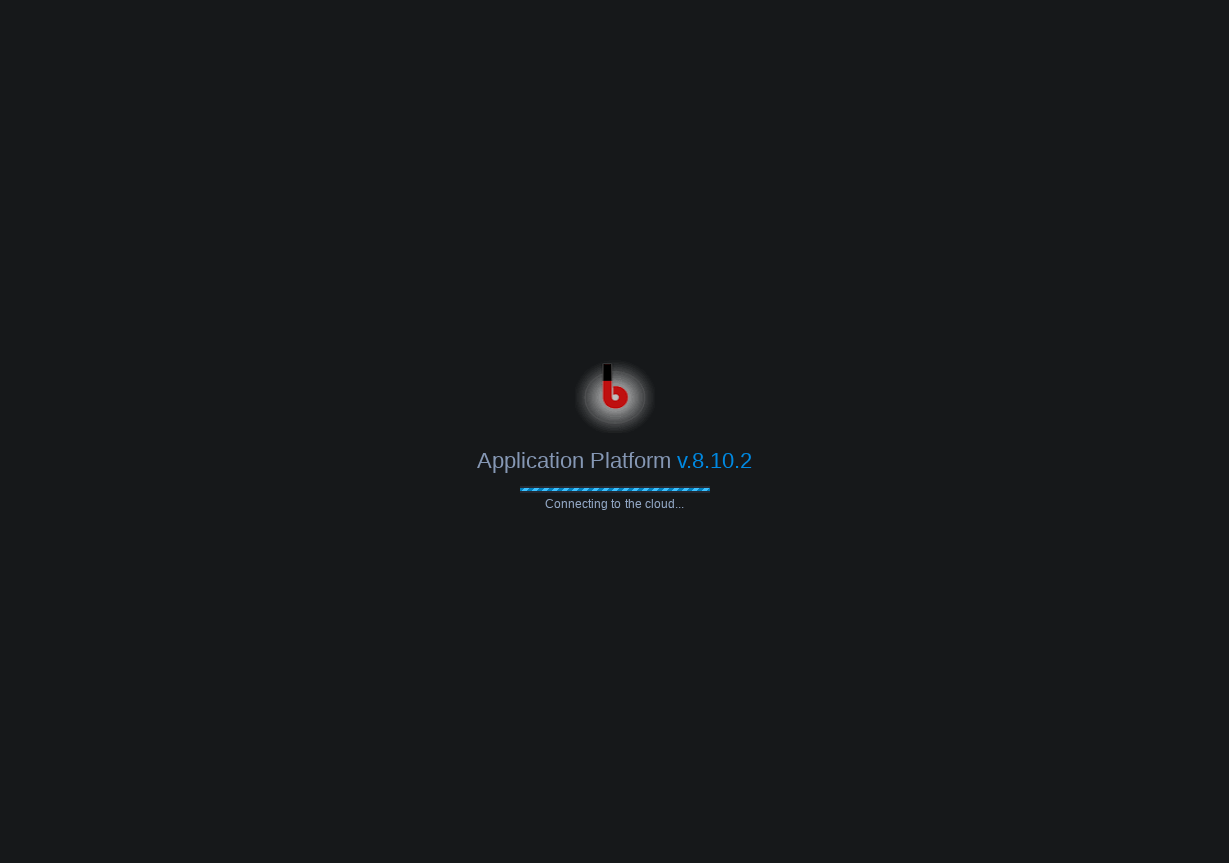 click on "Application Platform   v.8.10.2
Connecting to the cloud..." at bounding box center [614, 432] 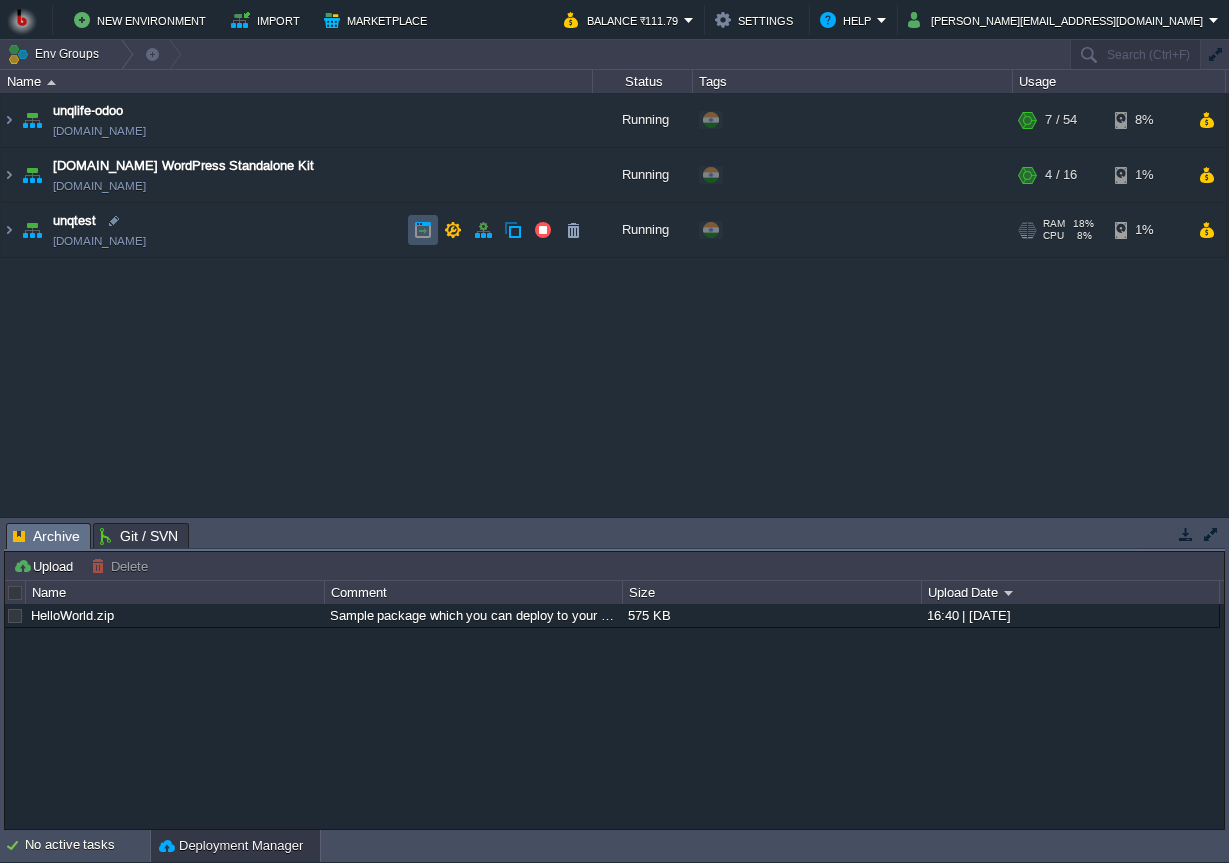 click at bounding box center (423, 230) 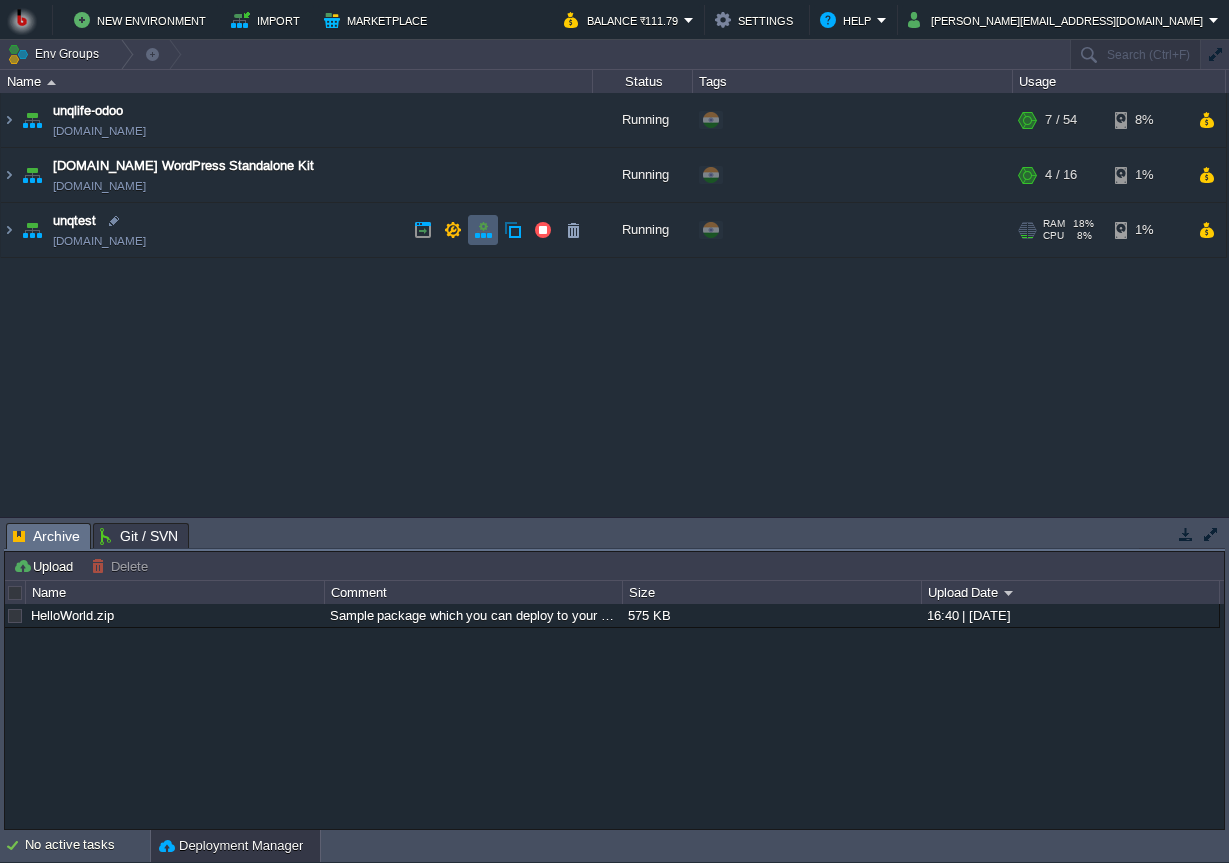 click at bounding box center [483, 230] 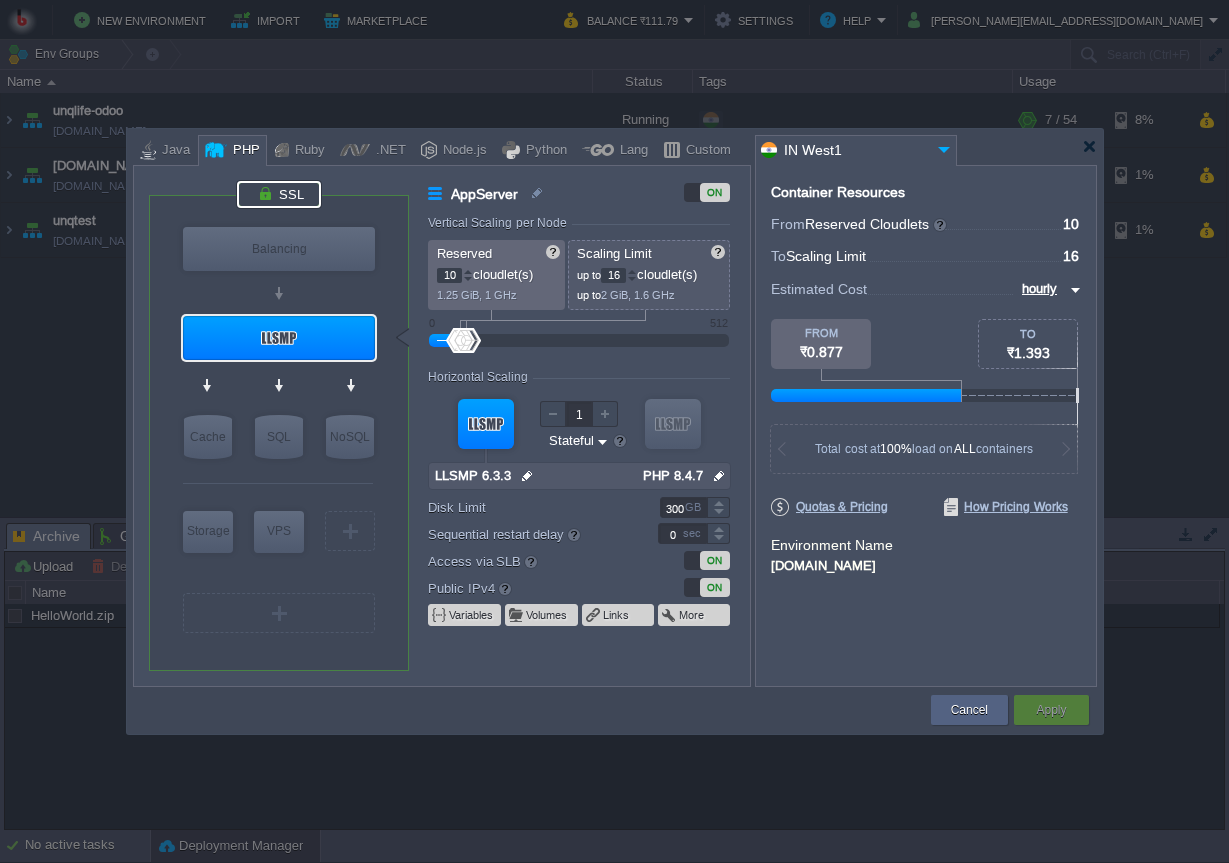 click at bounding box center (279, 194) 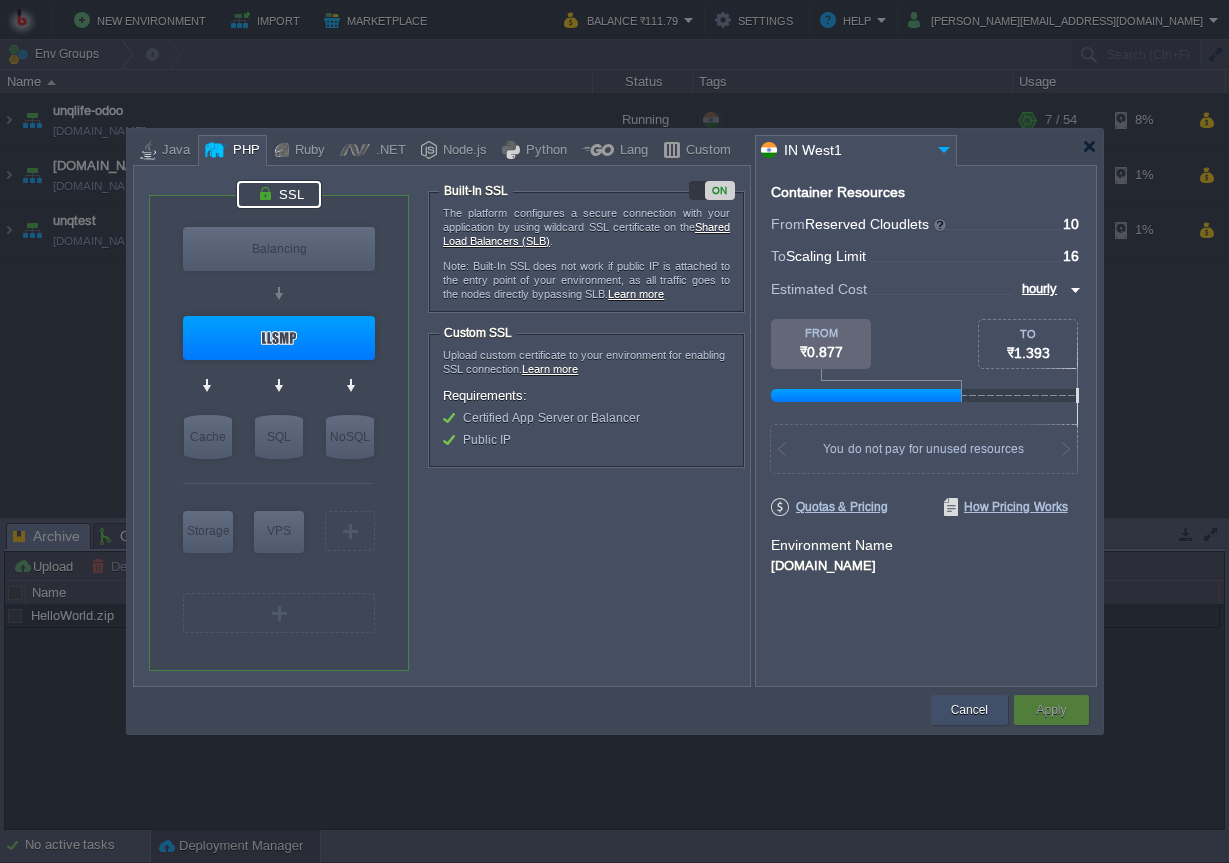 click on "Cancel" at bounding box center [969, 710] 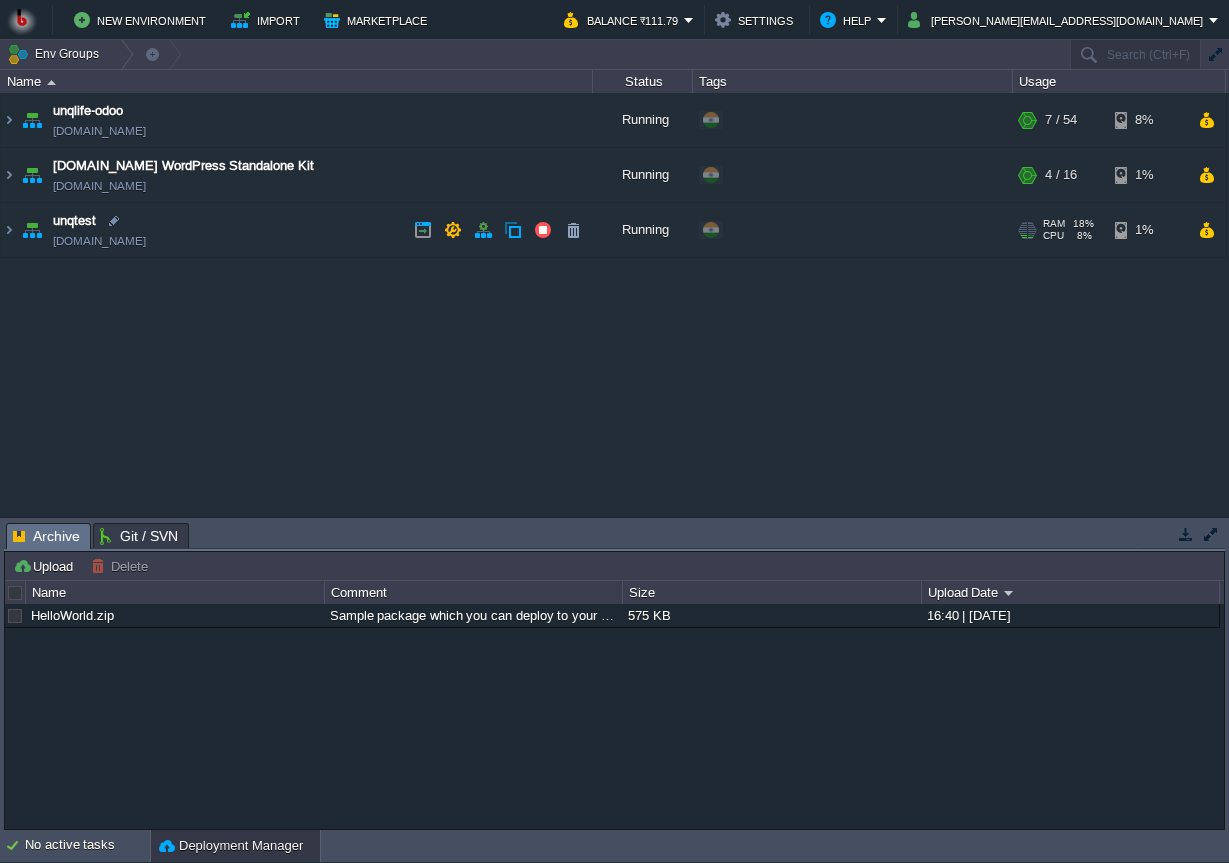 click on "unqtest [DOMAIN_NAME]" at bounding box center (297, 230) 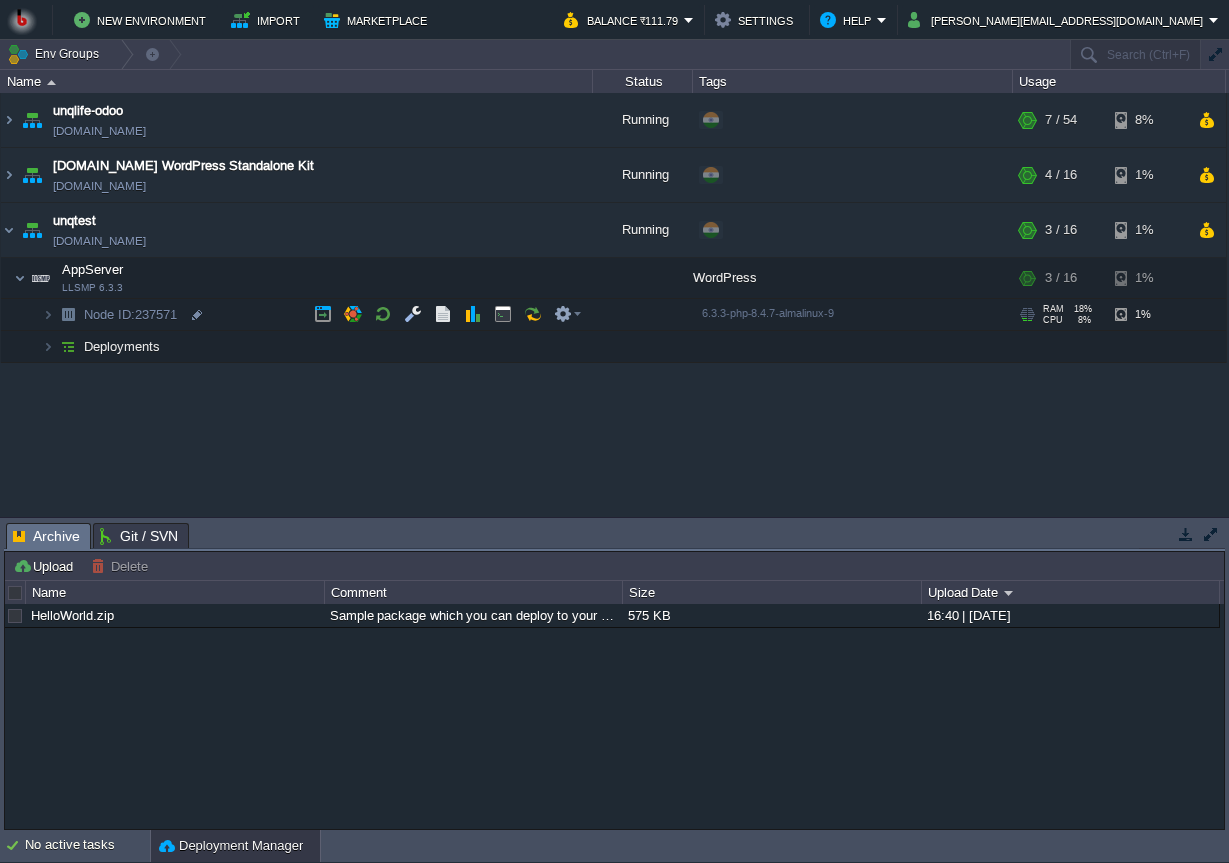 click on "Node ID:  237571" at bounding box center (297, 315) 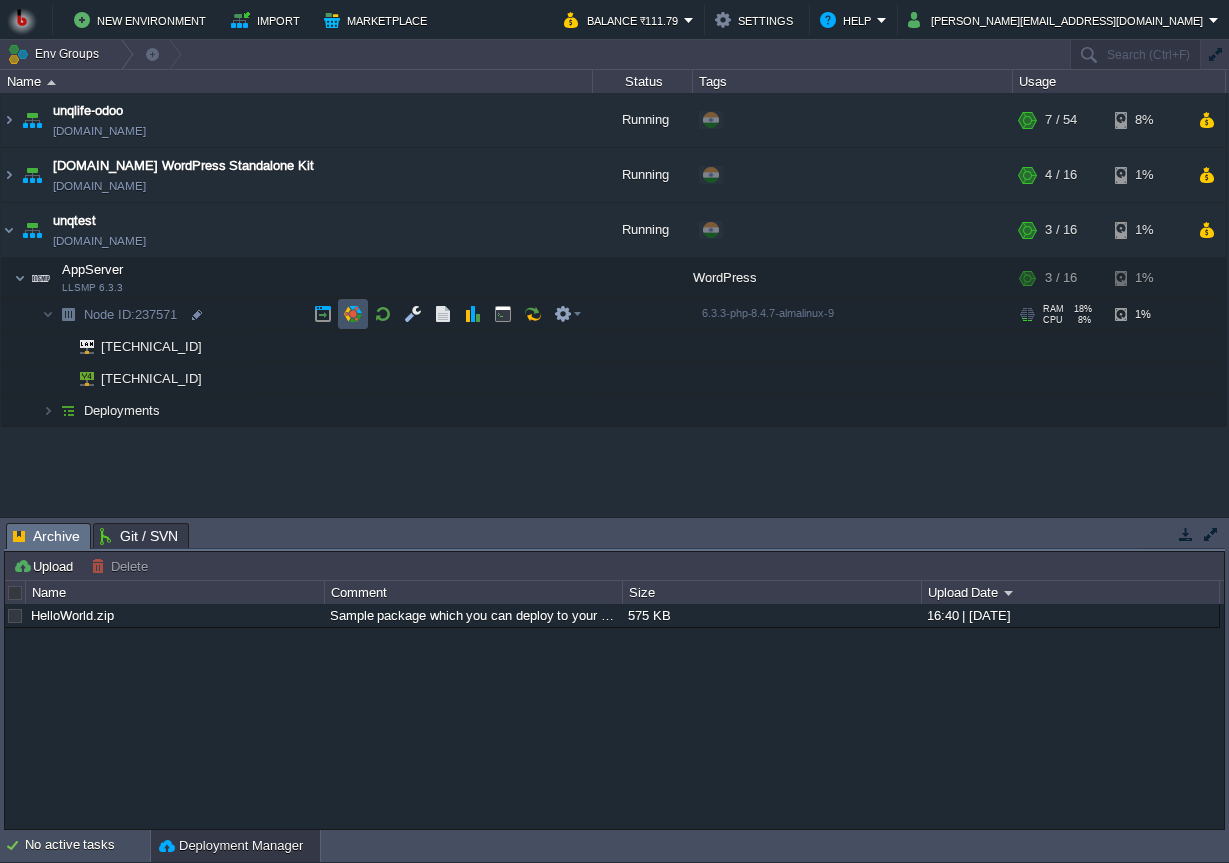 click at bounding box center [353, 314] 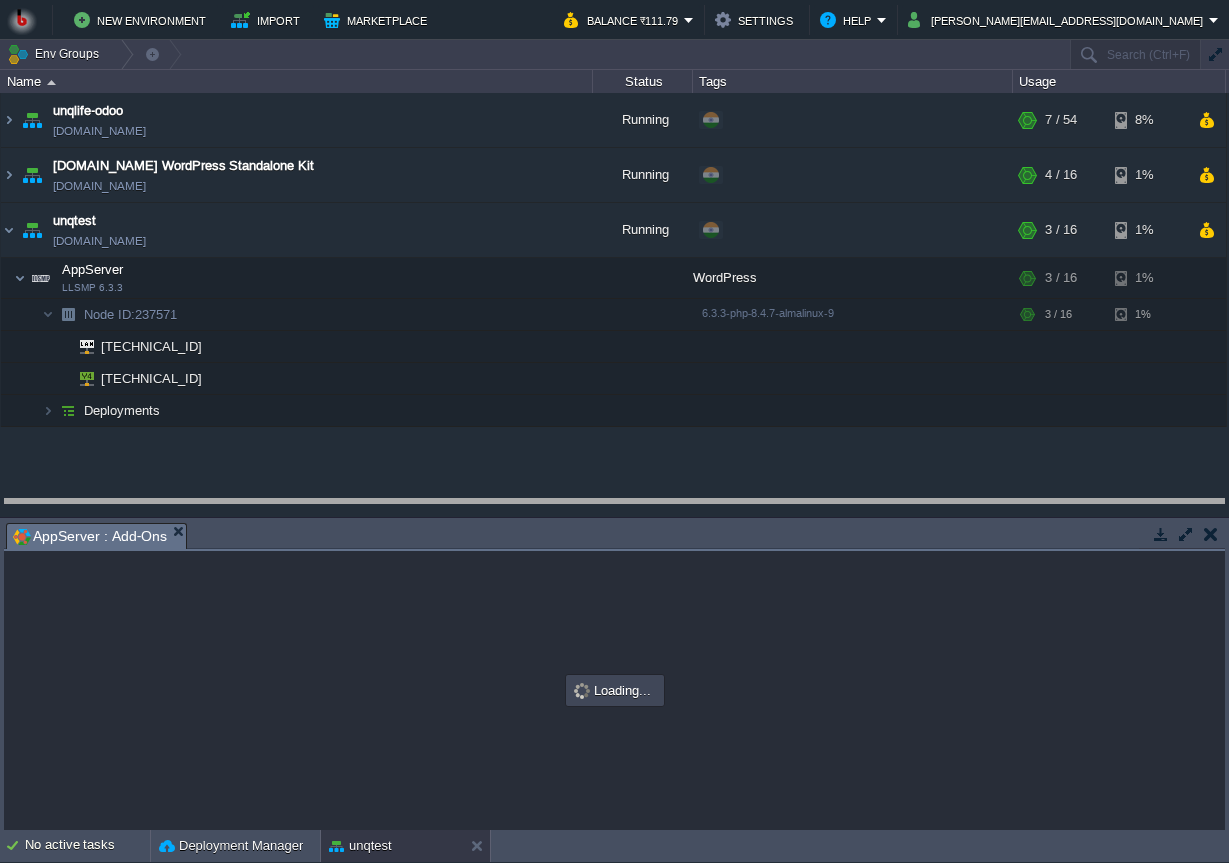 drag, startPoint x: 464, startPoint y: 543, endPoint x: 458, endPoint y: 479, distance: 64.28063 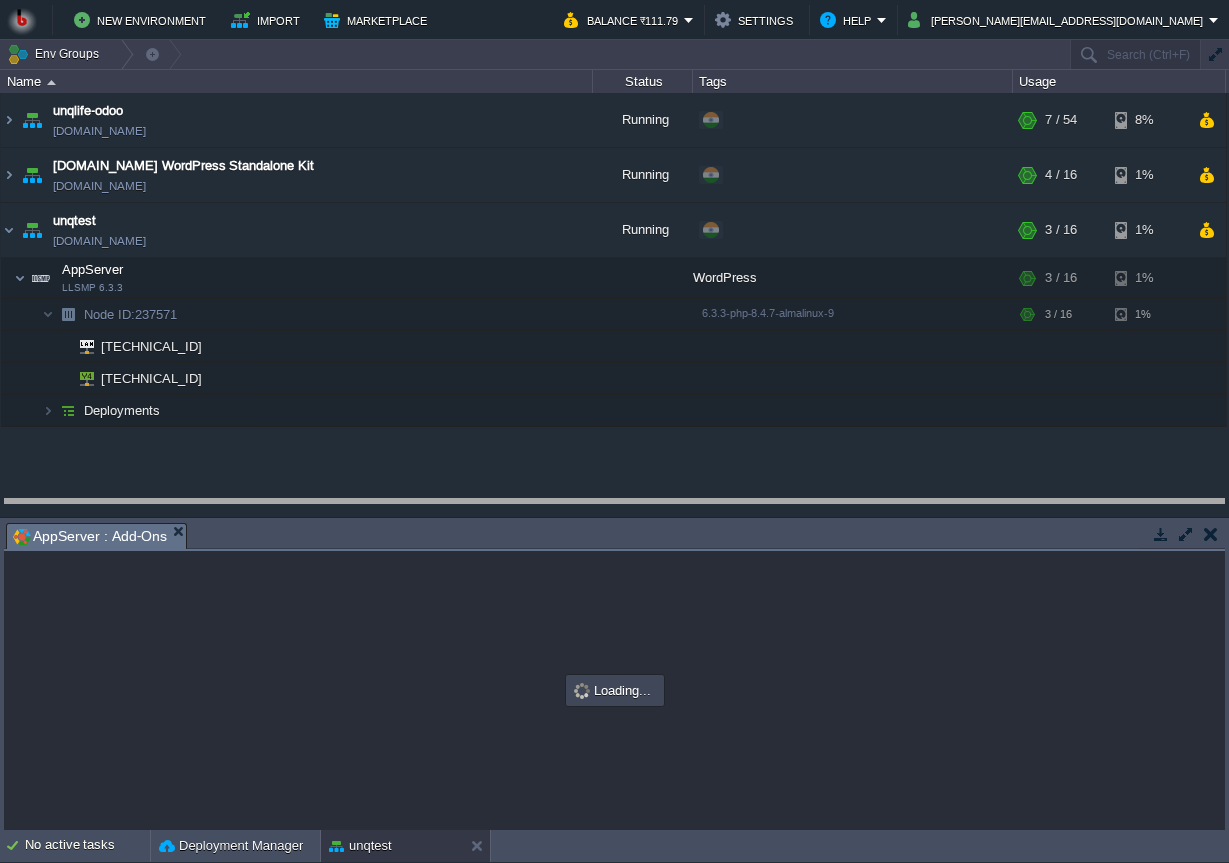 click on "New Environment Import Marketplace Bonus ₹0.00 Upgrade Account Balance ₹111.79 Settings Help [PERSON_NAME][EMAIL_ADDRESS][DOMAIN_NAME]       Env Groups                     Search (Ctrl+F)         auto-gen Name Status Tags Usage unqlife-odoo [DOMAIN_NAME] Running                                 + Add to Env Group                                                                                                                                                            RAM                 10%                                         CPU                 1%                             7 / 54                    8%       [DOMAIN_NAME] WordPress Standalone Kit [DOMAIN_NAME] Running                                 + Add to Env Group                                                                                                                                                            RAM                 22%                                         CPU                 1%" at bounding box center (614, 431) 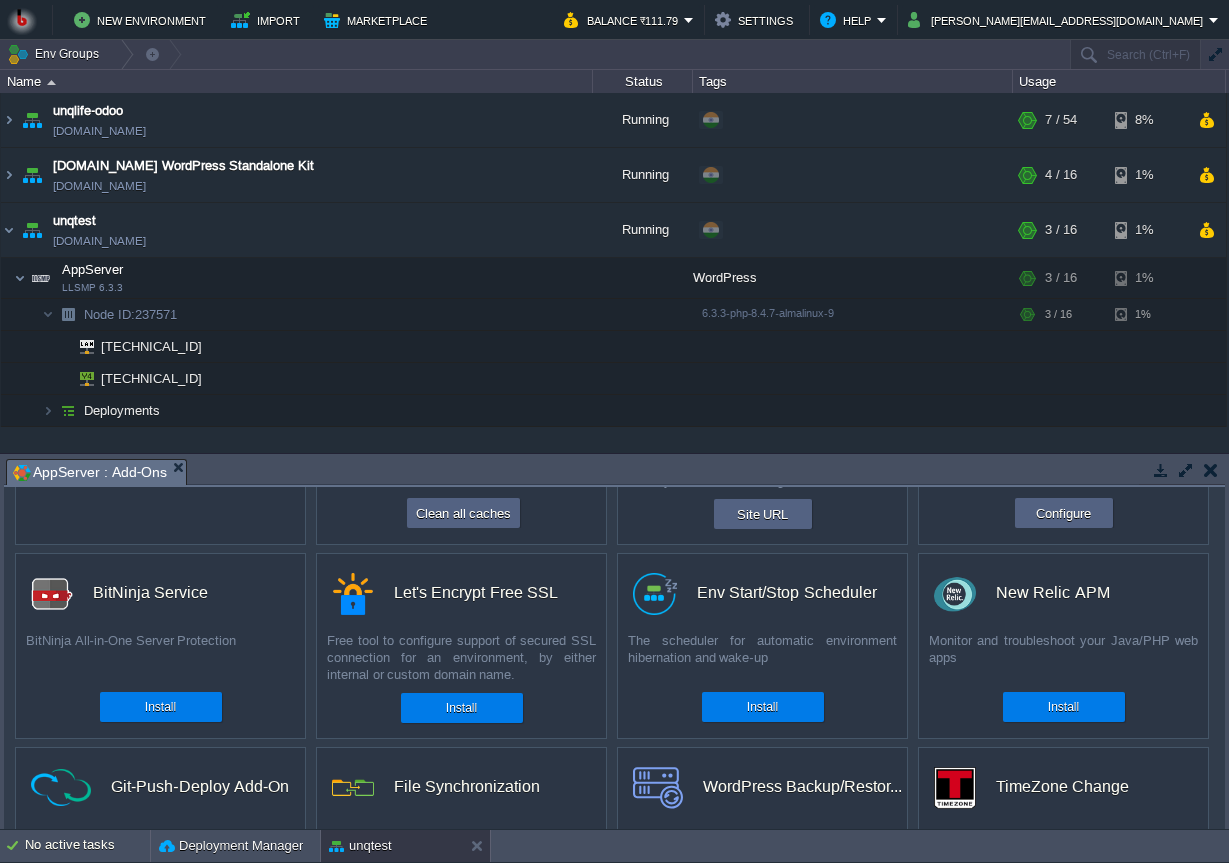 scroll, scrollTop: 192, scrollLeft: 0, axis: vertical 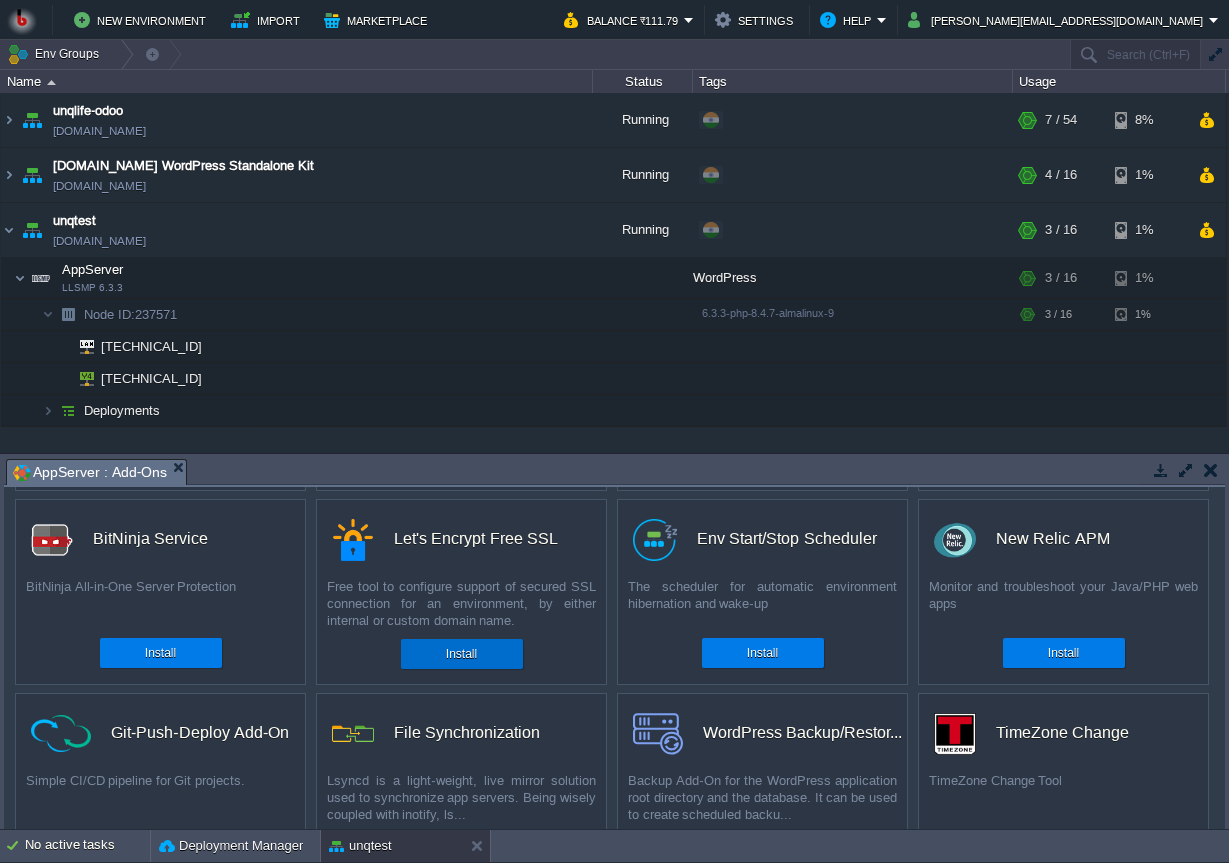 click on "Install" at bounding box center (461, 654) 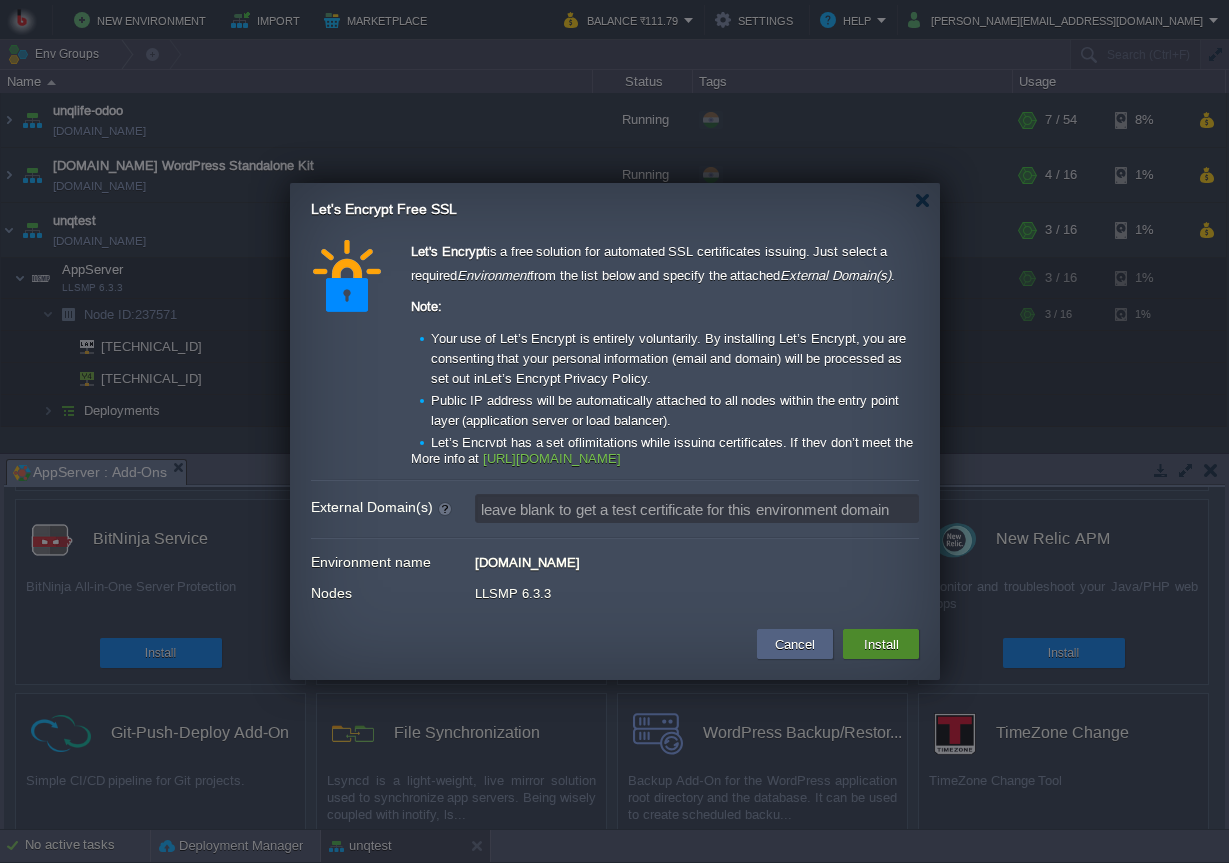 click on "Install" at bounding box center (881, 644) 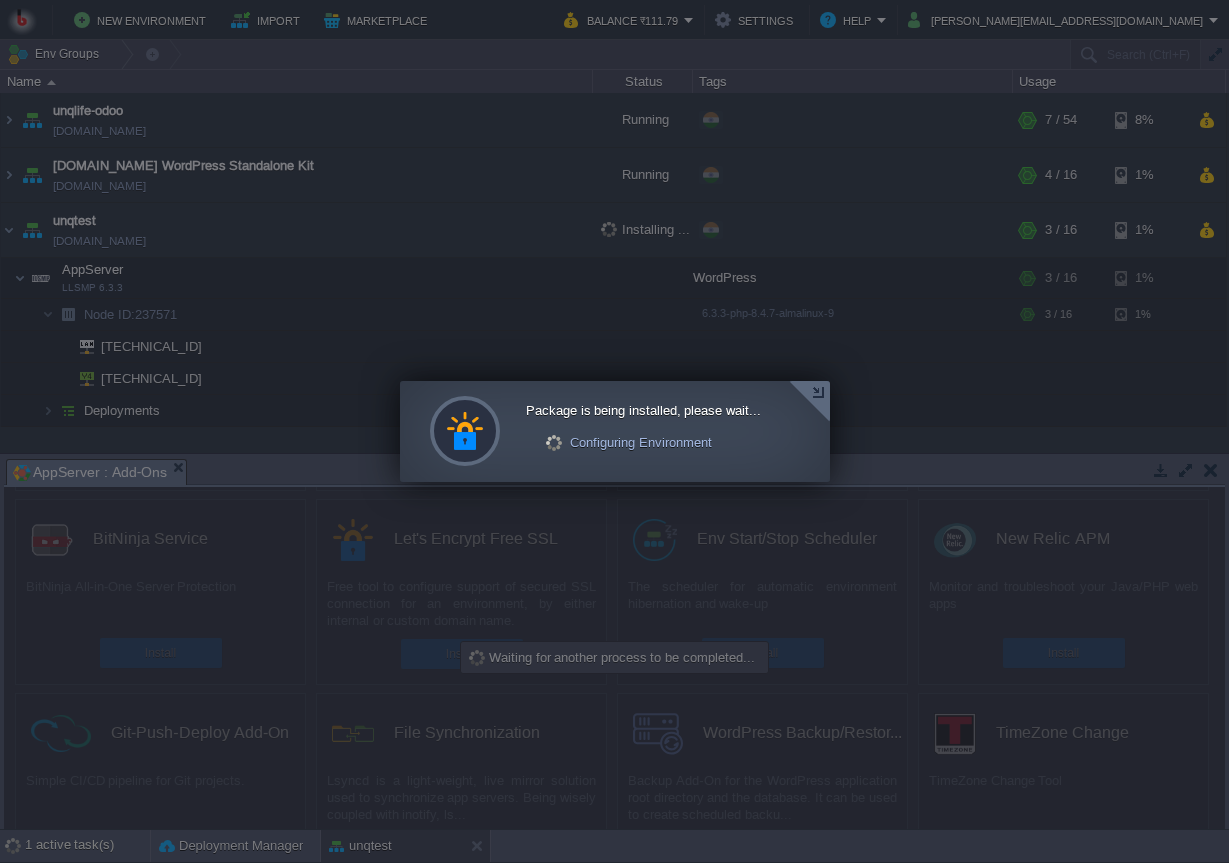 click at bounding box center (809, 401) 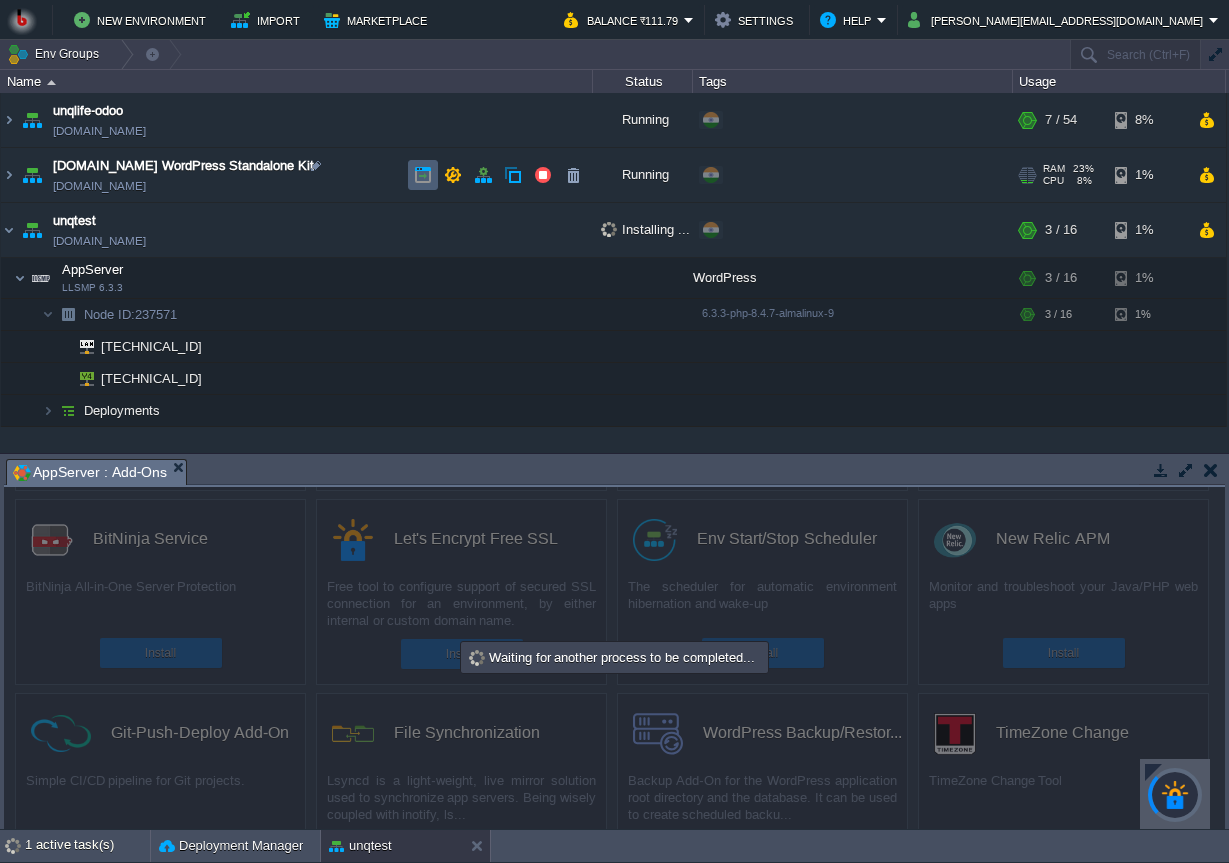 click at bounding box center [423, 175] 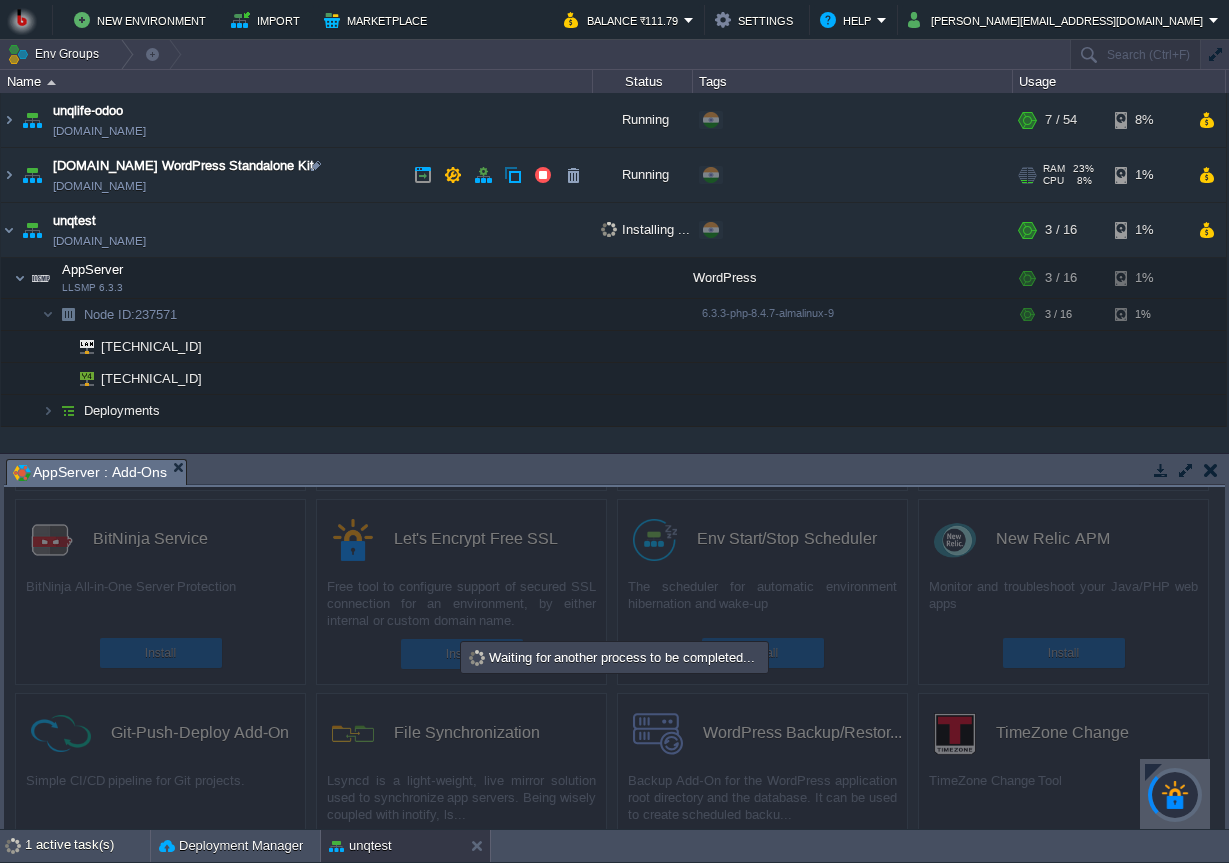 click on "[DOMAIN_NAME] WordPress Standalone Kit [DOMAIN_NAME]" at bounding box center [297, 175] 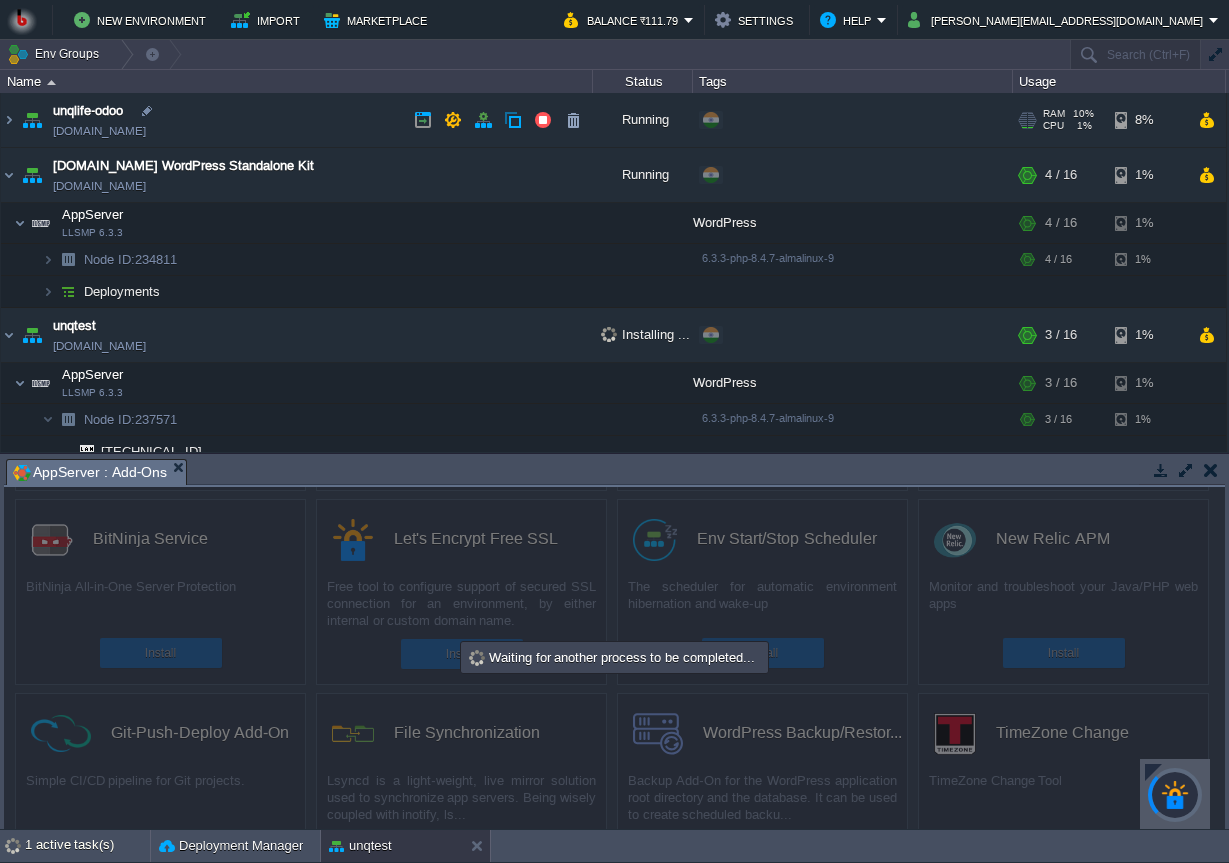 click on "unqlife-odoo [DOMAIN_NAME]" at bounding box center [297, 120] 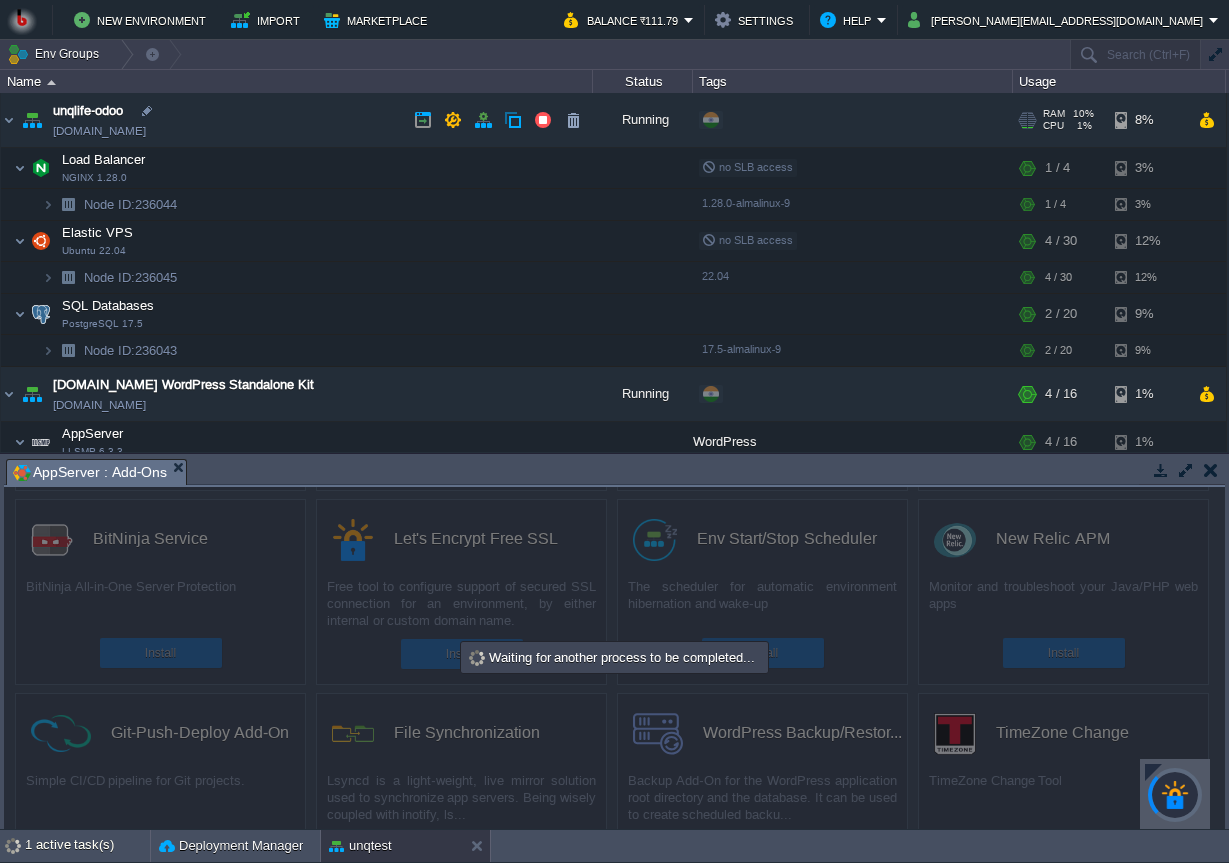 click on "unqlife-odoo [DOMAIN_NAME]" at bounding box center [297, 120] 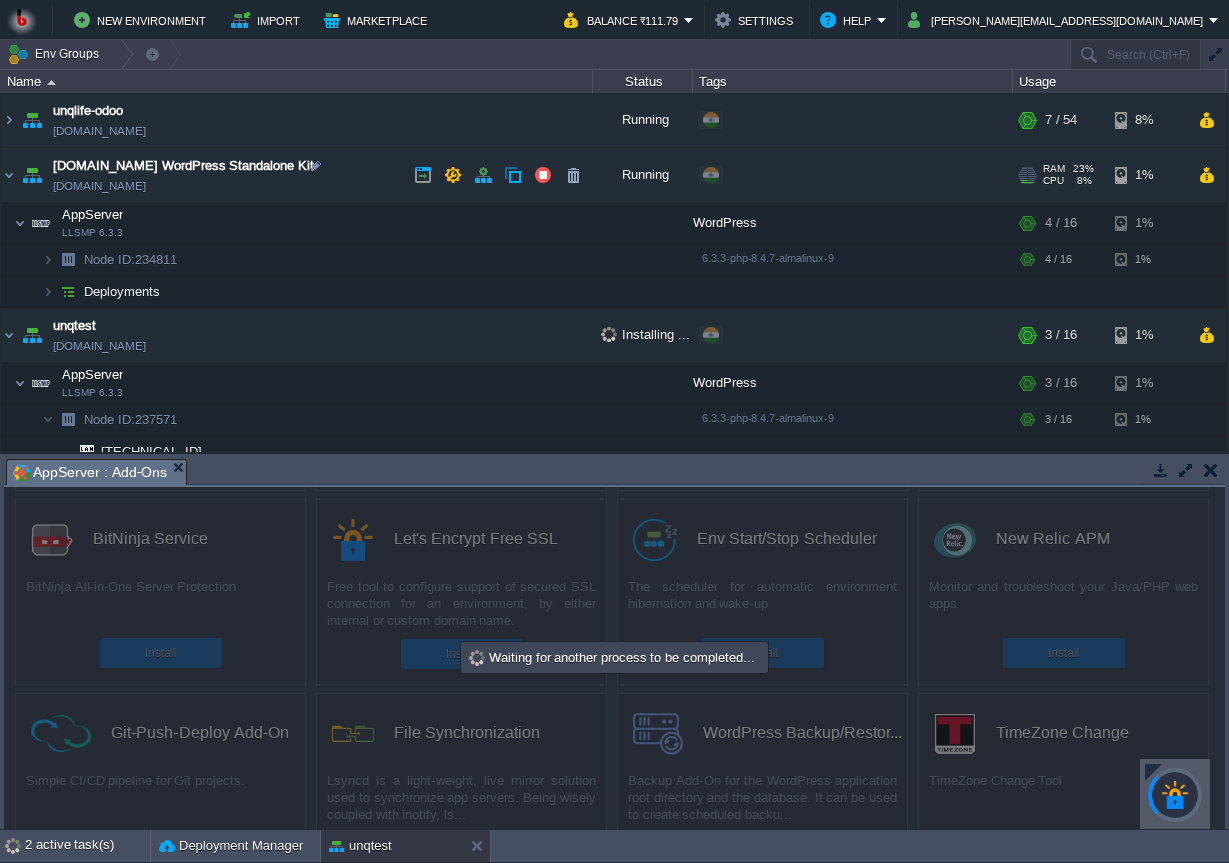 click on "[DOMAIN_NAME] WordPress Standalone Kit [DOMAIN_NAME]" at bounding box center (297, 175) 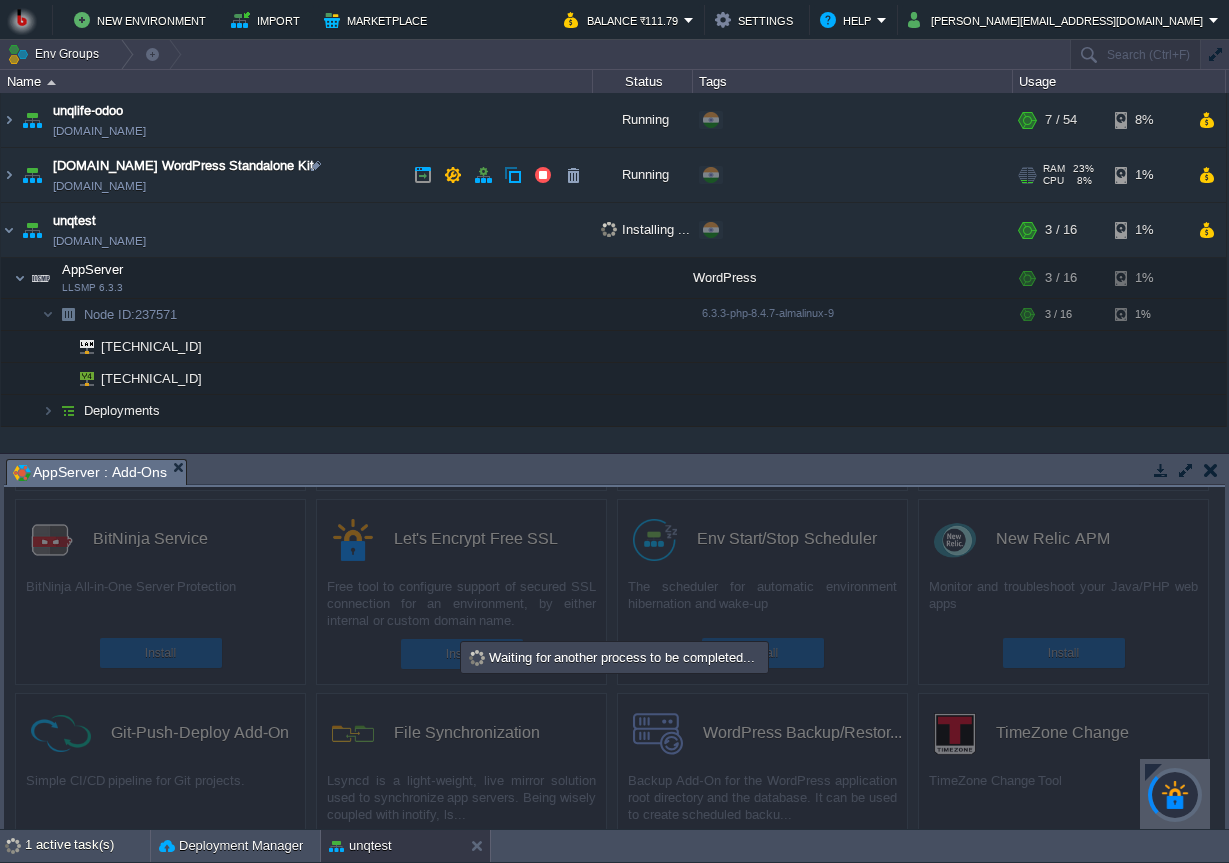 click on "[DOMAIN_NAME] WordPress Standalone Kit [DOMAIN_NAME]" at bounding box center [297, 175] 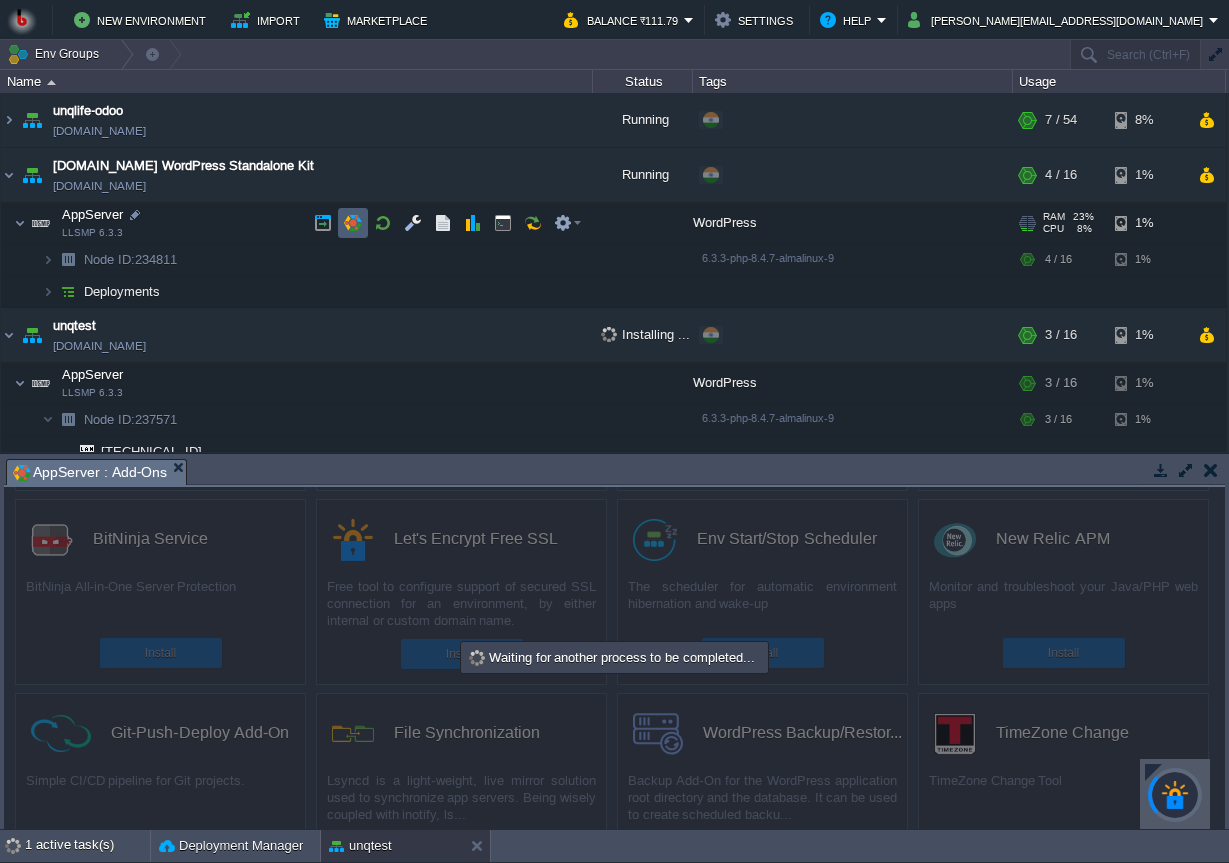 click at bounding box center (353, 223) 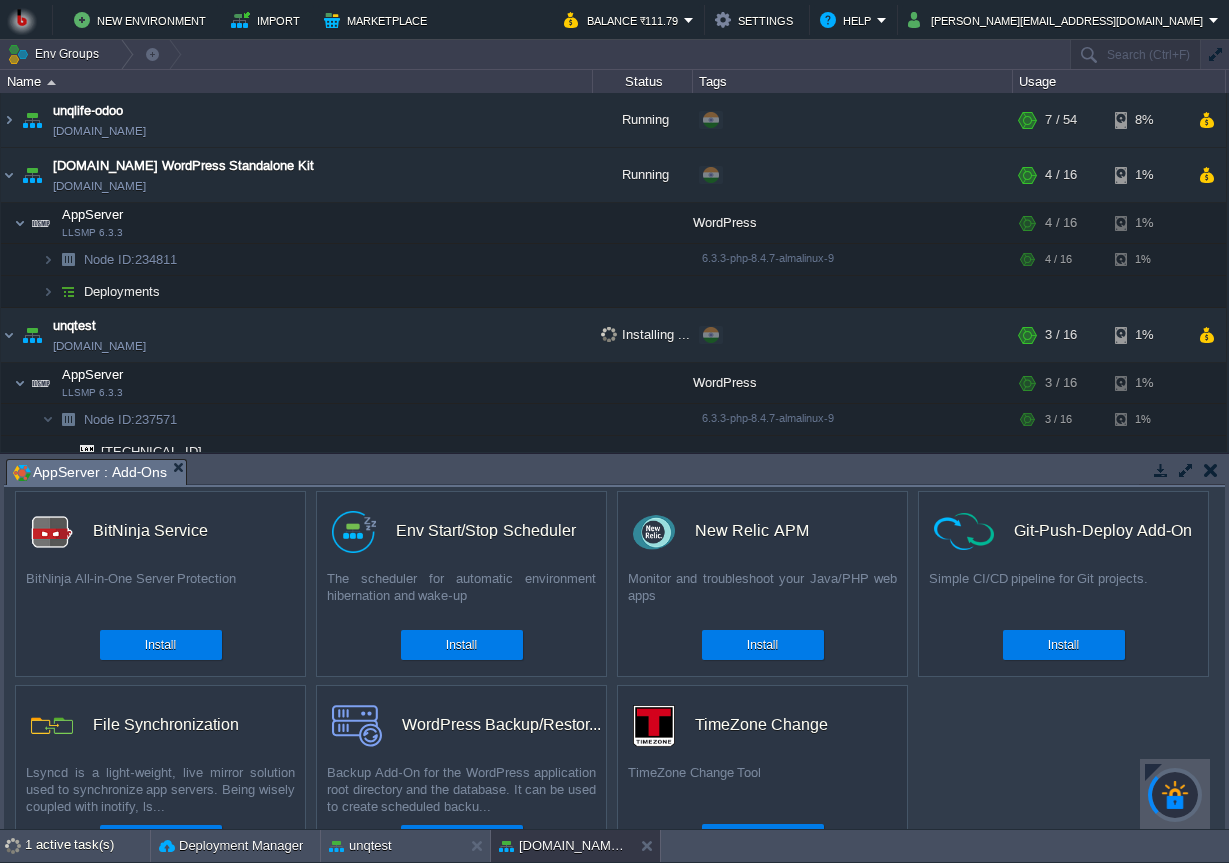 scroll, scrollTop: 63, scrollLeft: 0, axis: vertical 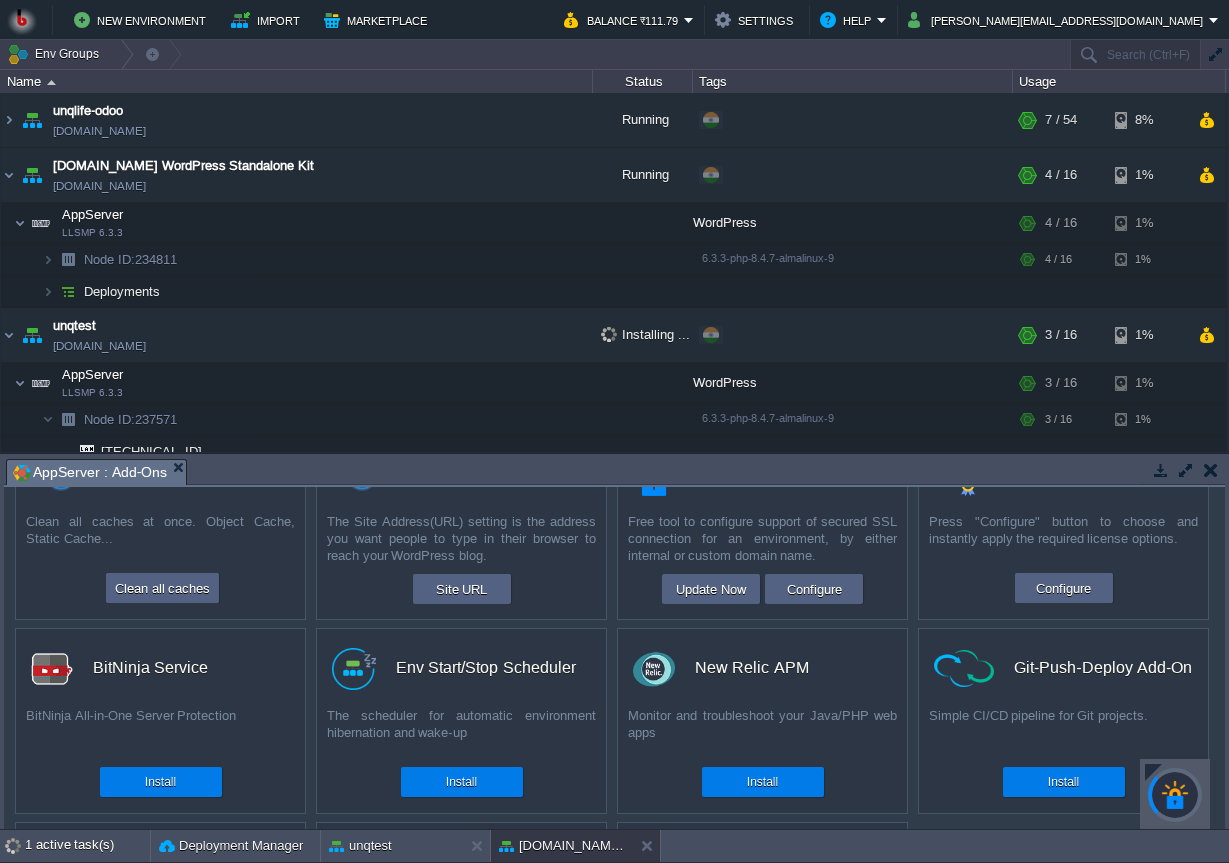 click at bounding box center [1211, 470] 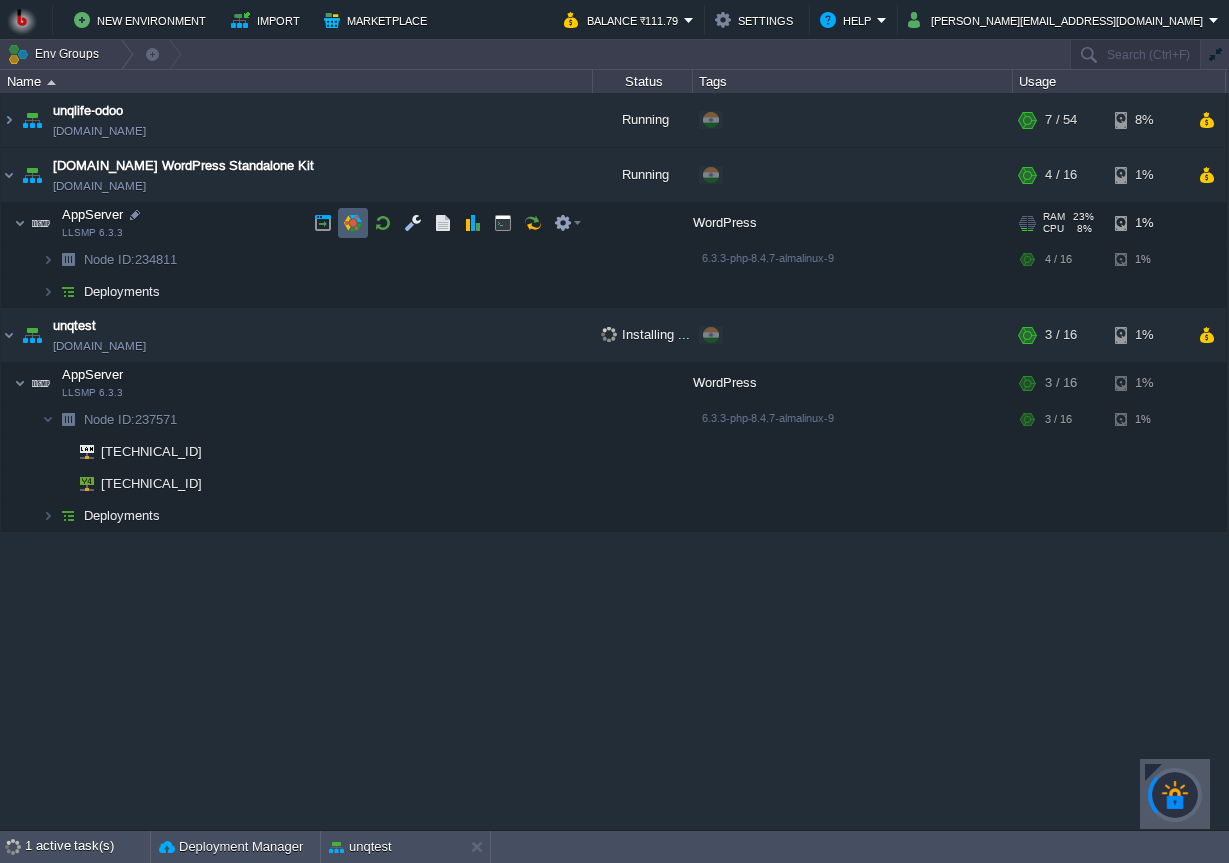 click at bounding box center [353, 223] 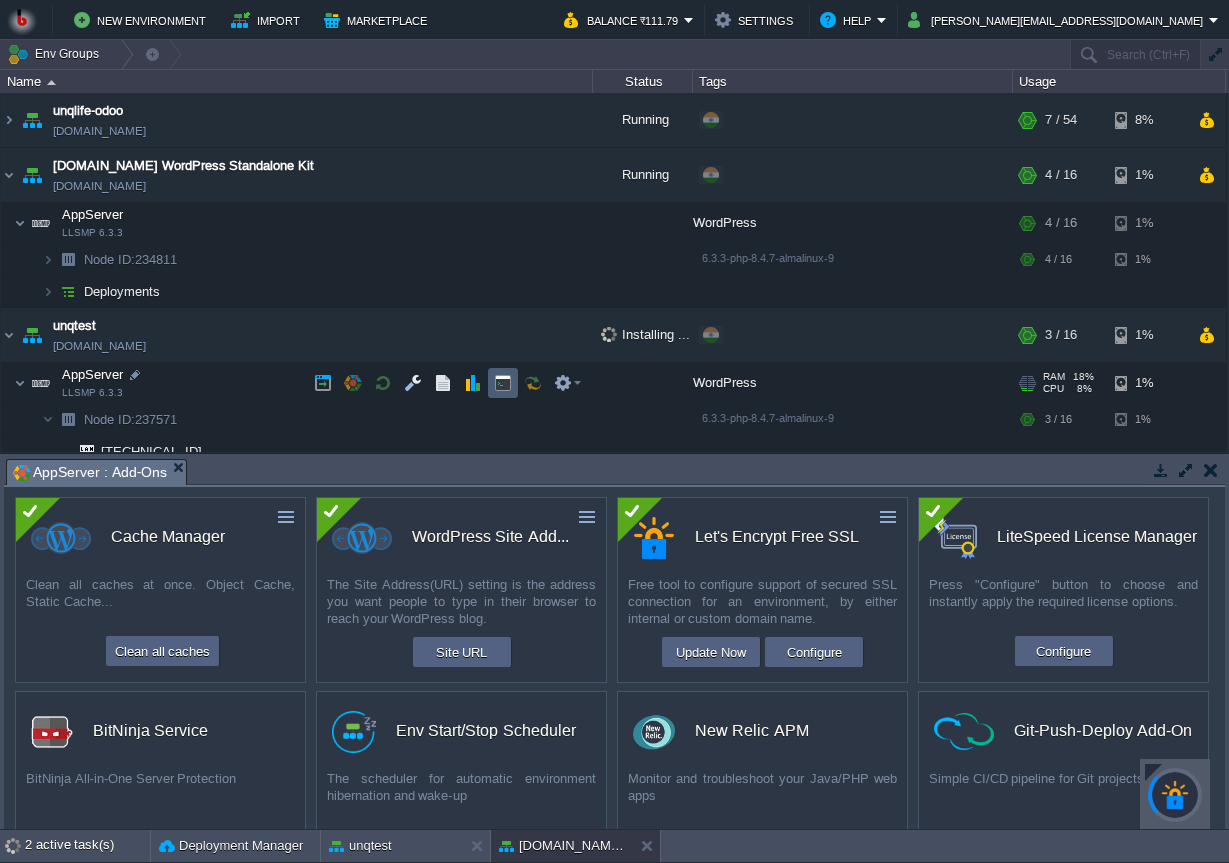 scroll, scrollTop: 80, scrollLeft: 0, axis: vertical 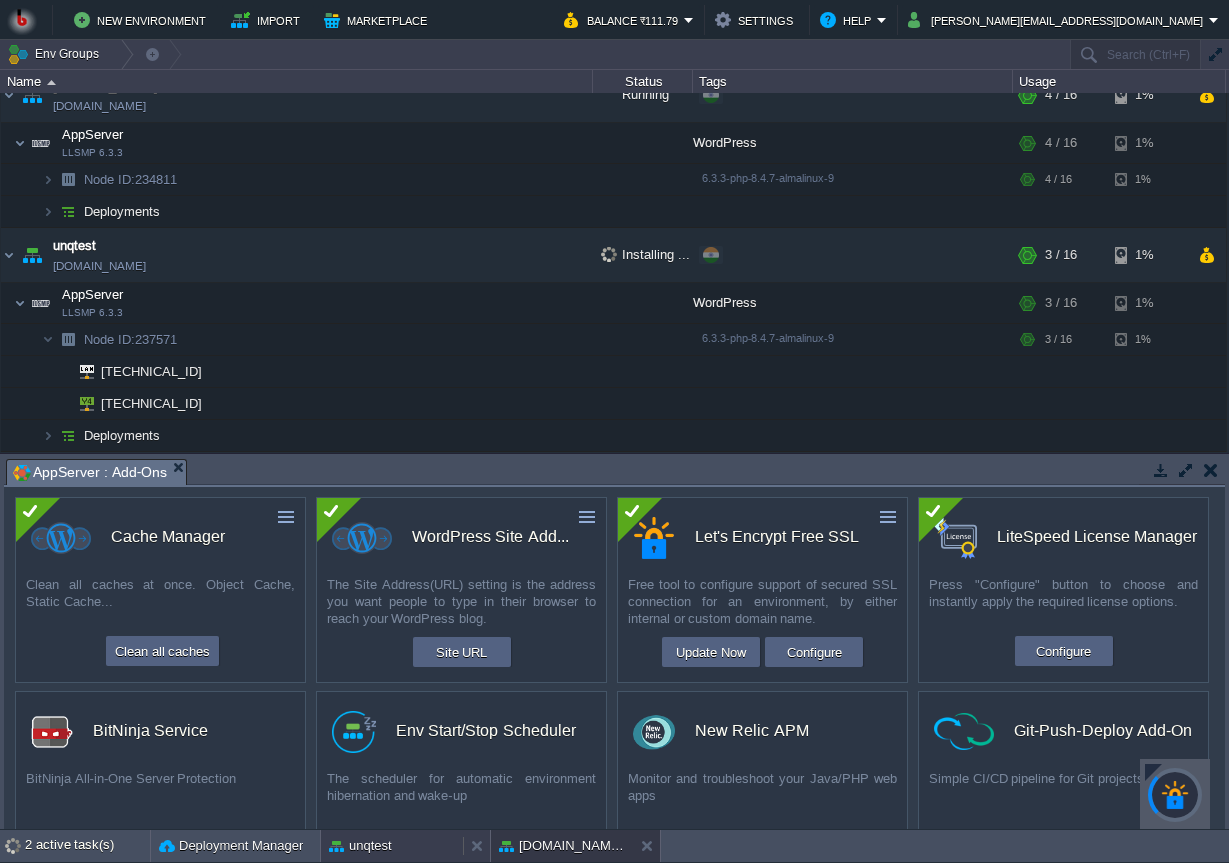 click on "unqtest" at bounding box center (360, 846) 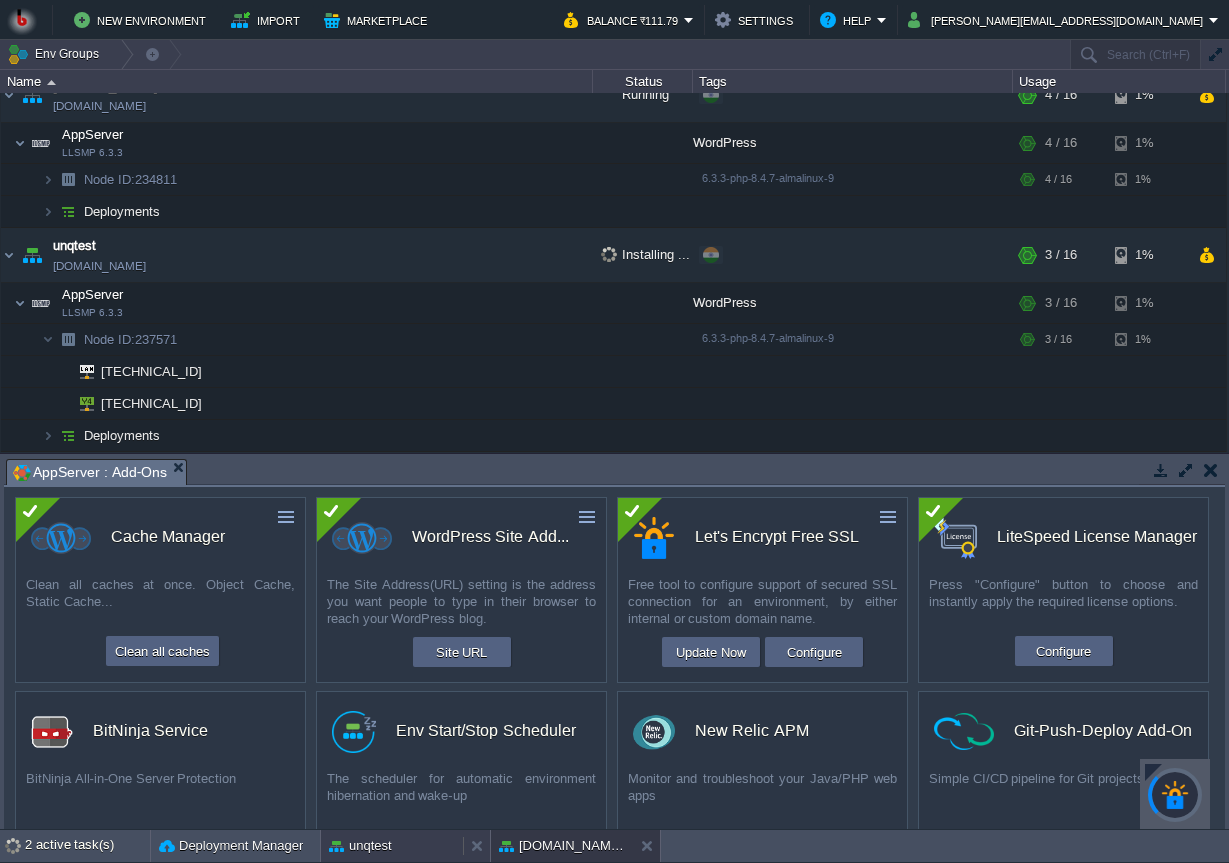 scroll, scrollTop: 192, scrollLeft: 0, axis: vertical 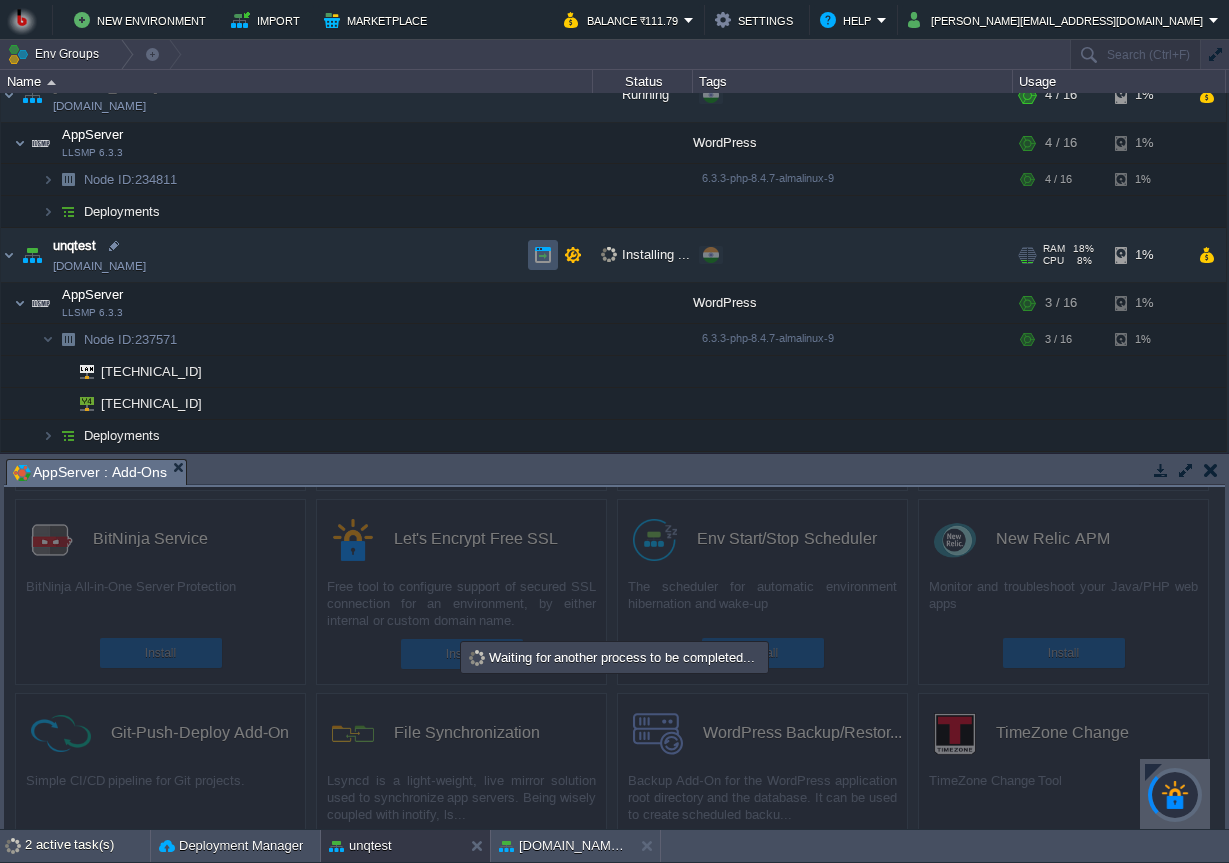 click at bounding box center [543, 255] 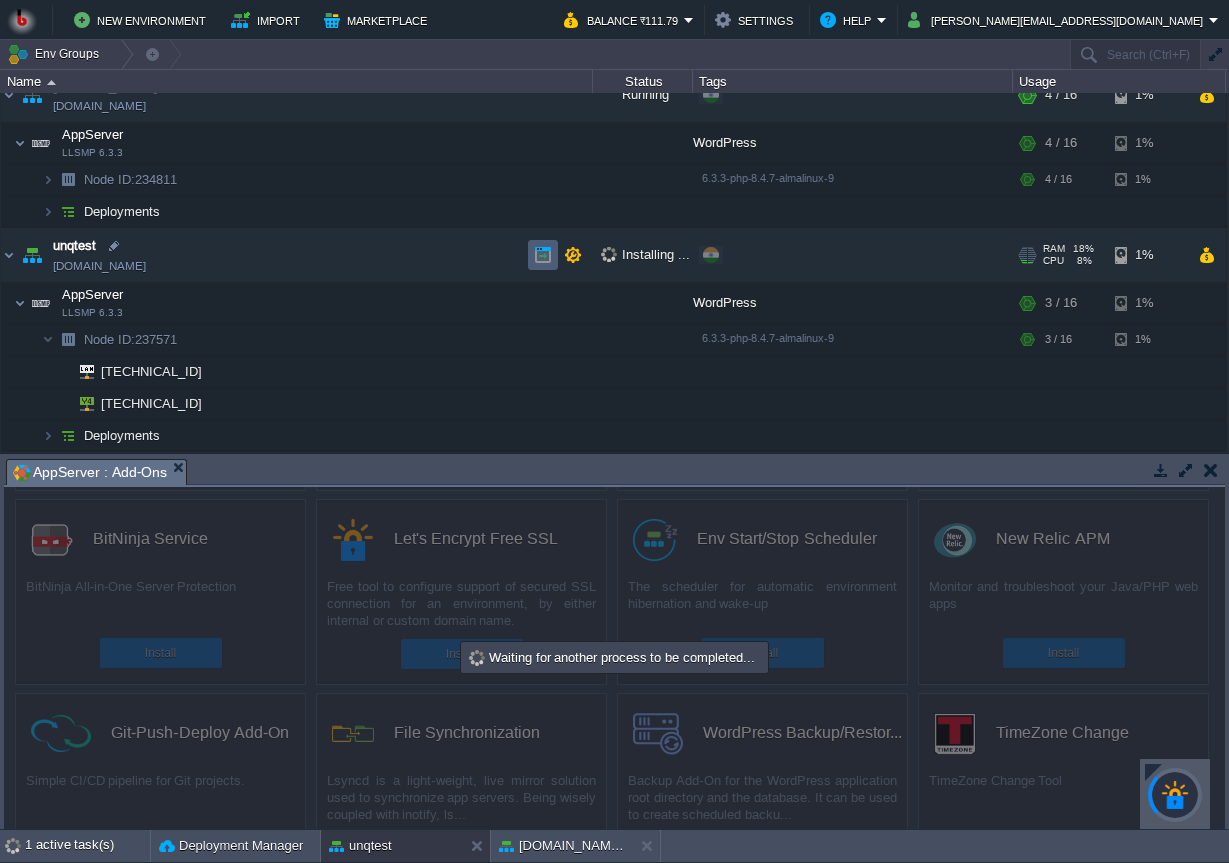 click at bounding box center [543, 255] 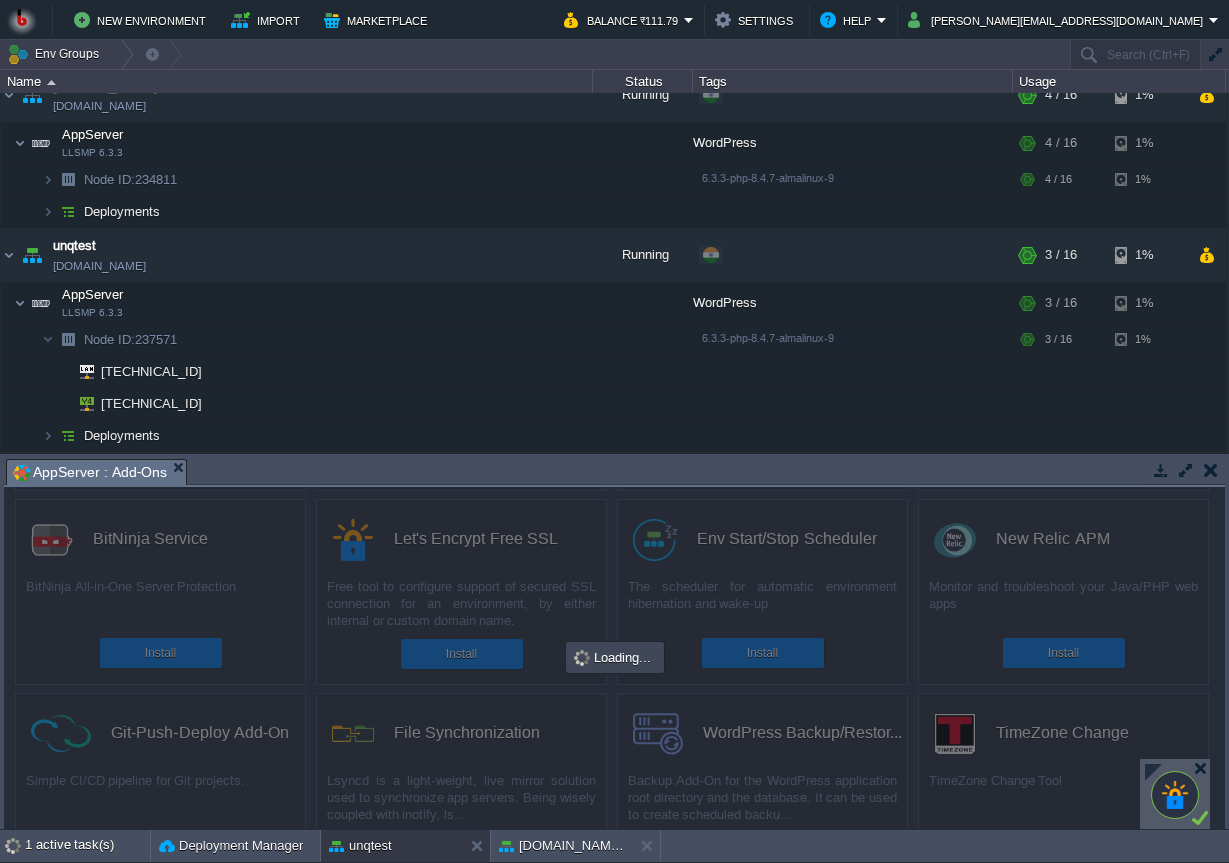 scroll, scrollTop: 192, scrollLeft: 0, axis: vertical 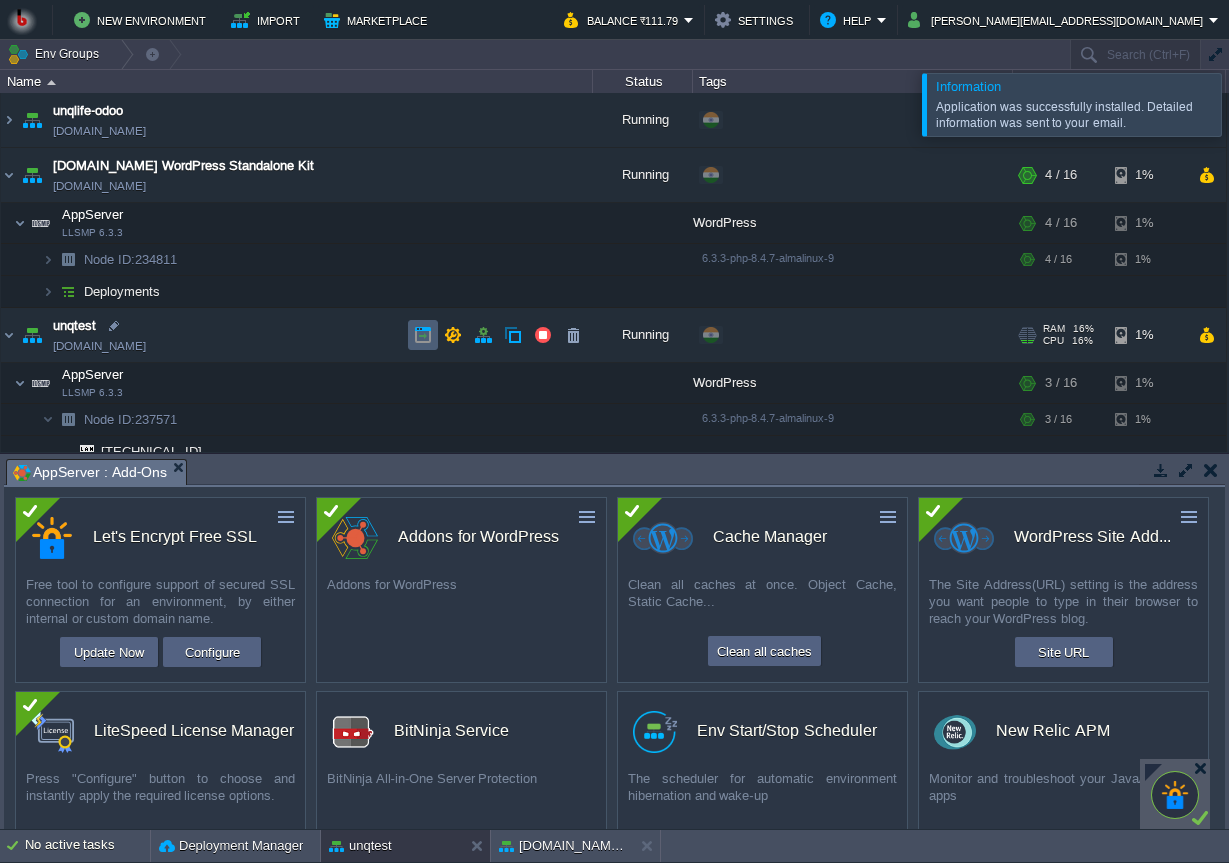 click at bounding box center [423, 335] 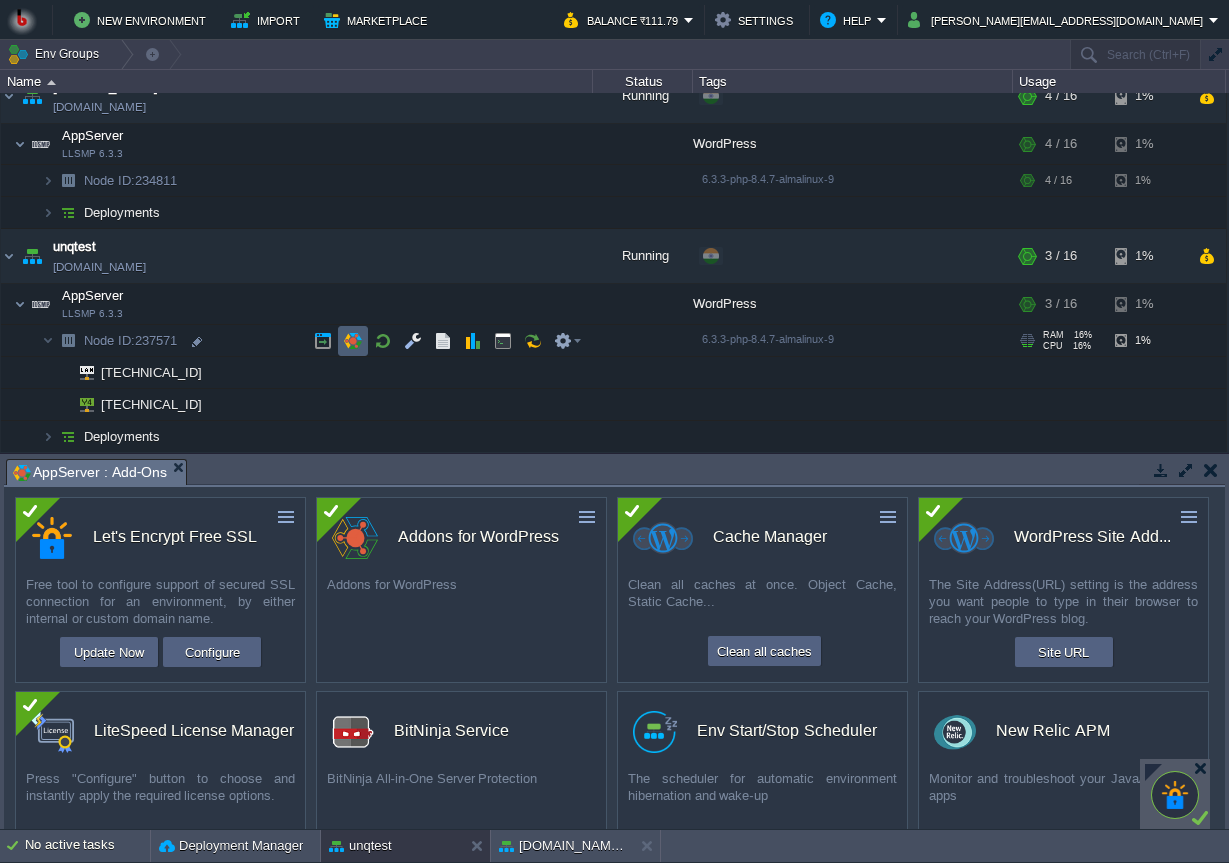 scroll, scrollTop: 80, scrollLeft: 0, axis: vertical 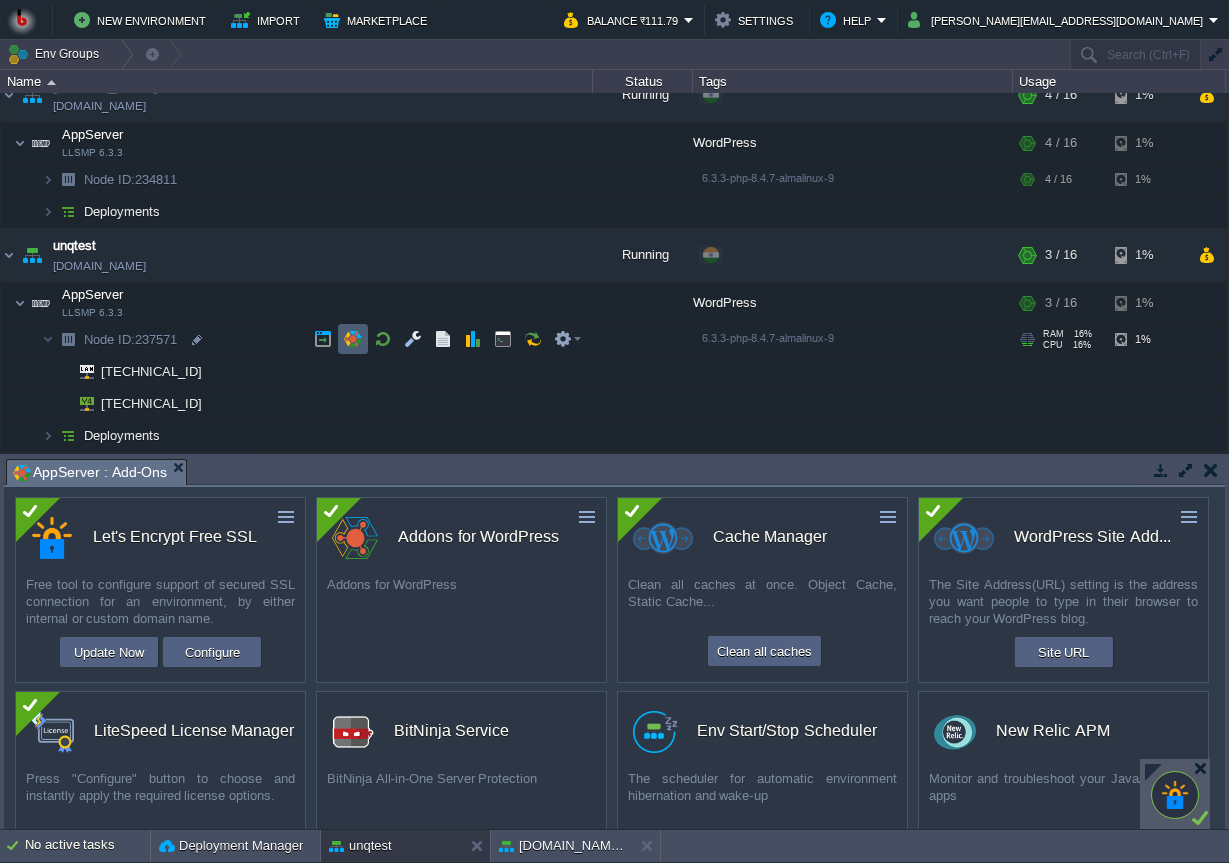 click at bounding box center (353, 339) 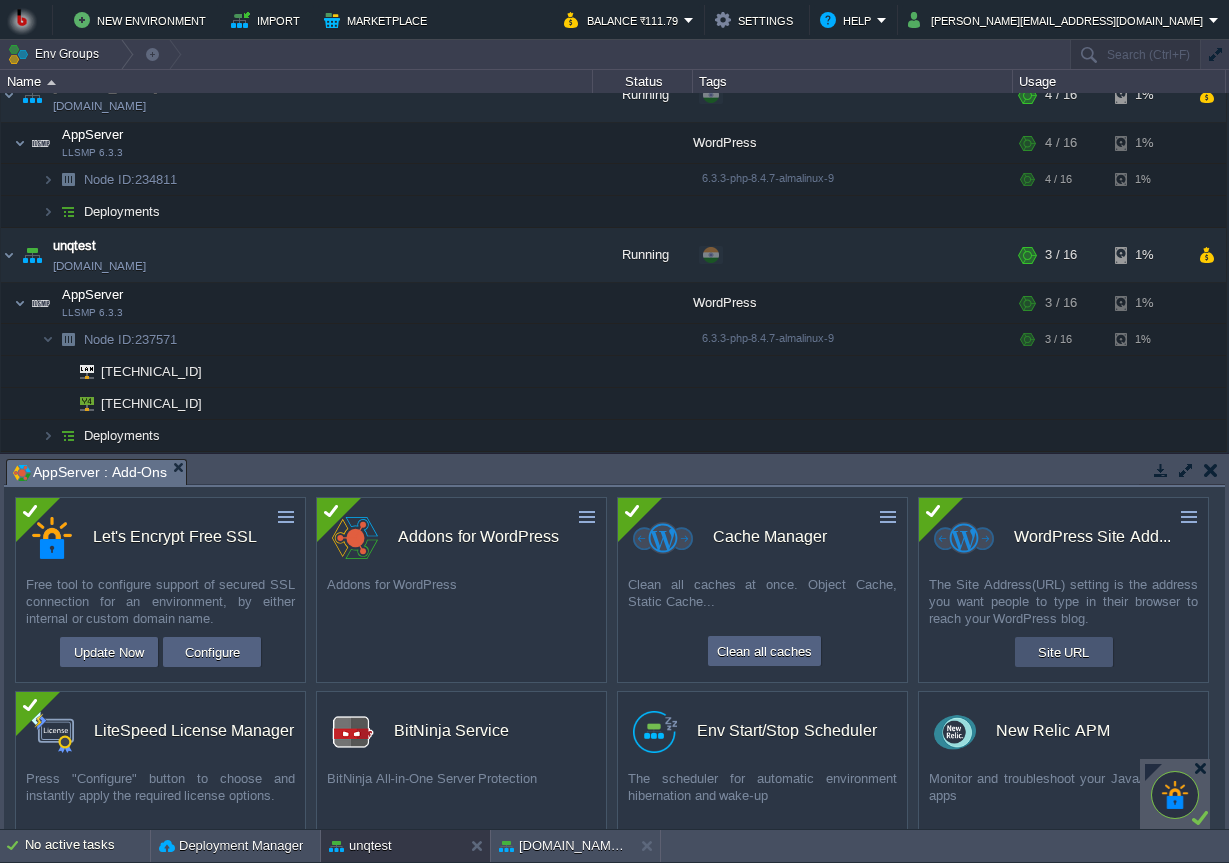 click on "Site URL" at bounding box center [1064, 652] 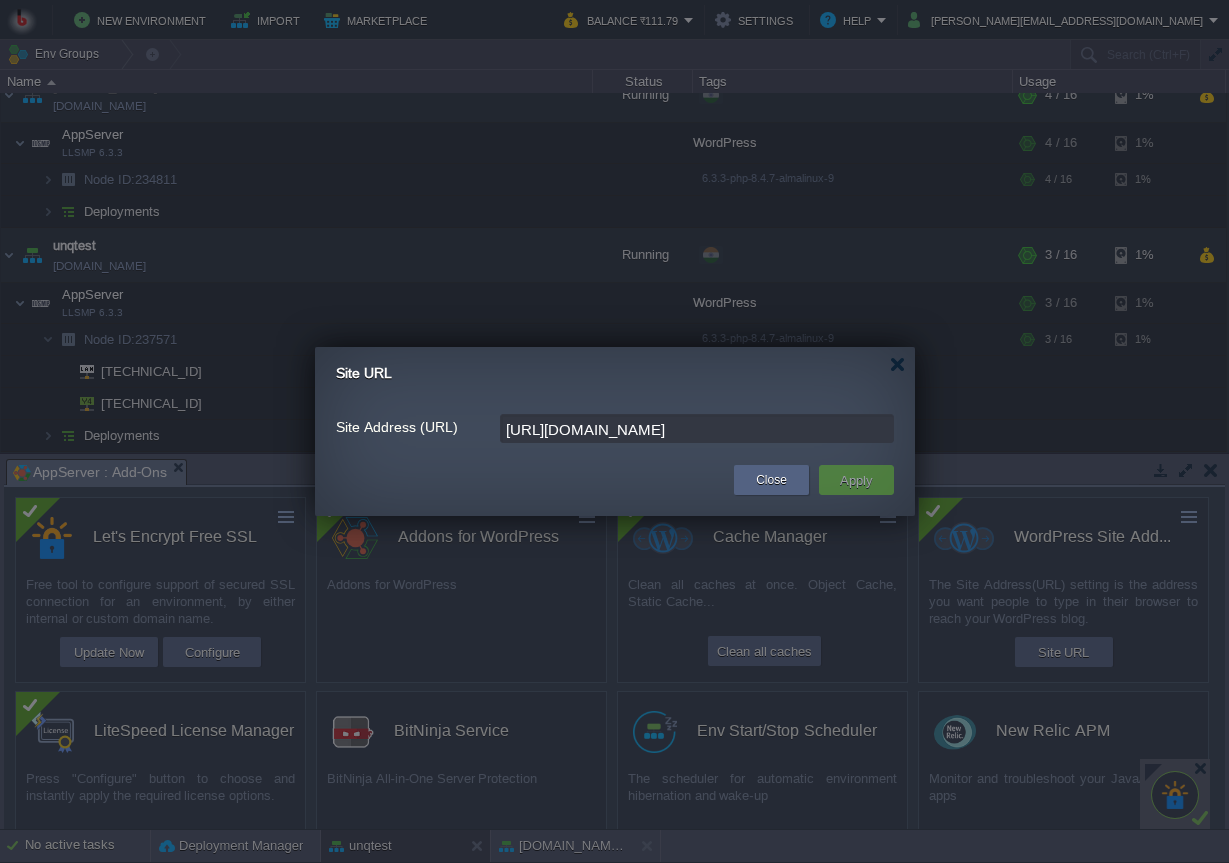 click on "[URL][DOMAIN_NAME]" at bounding box center (697, 428) 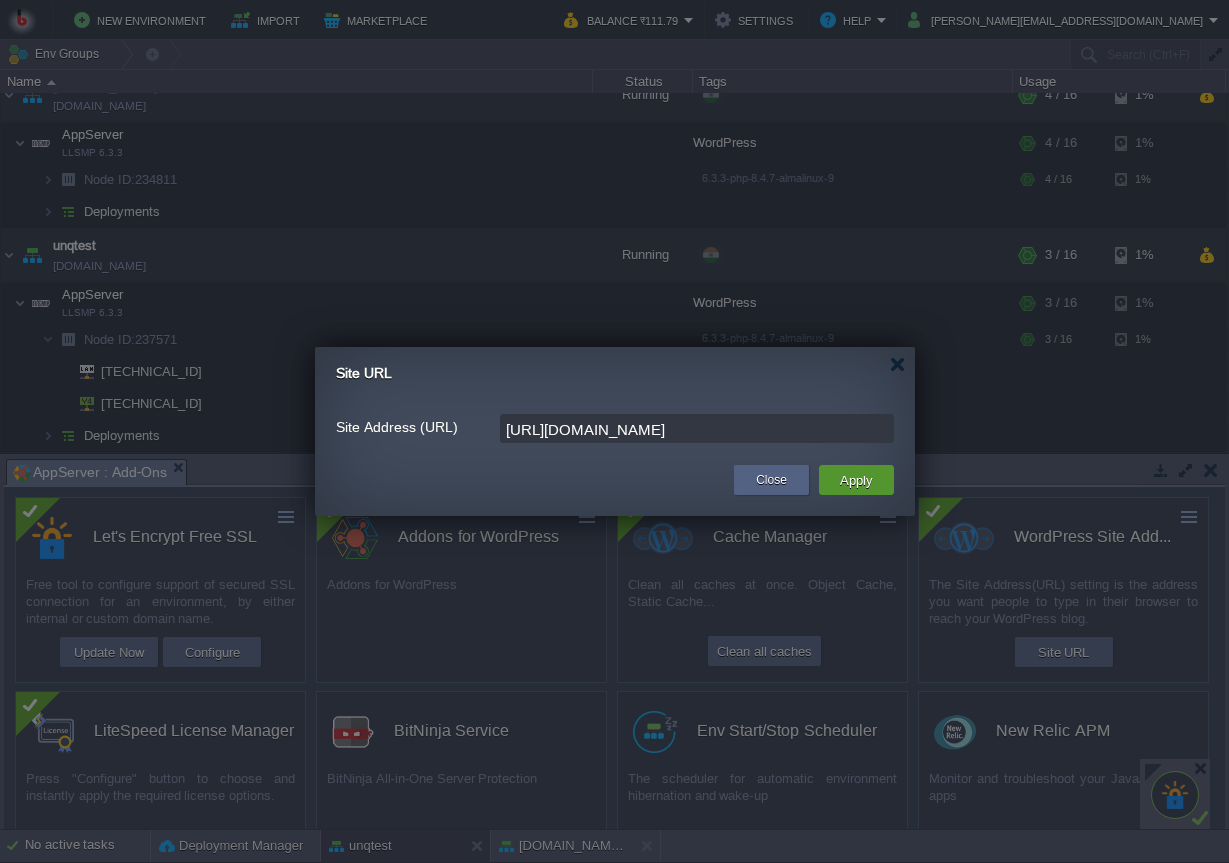 type on "[URL][DOMAIN_NAME]" 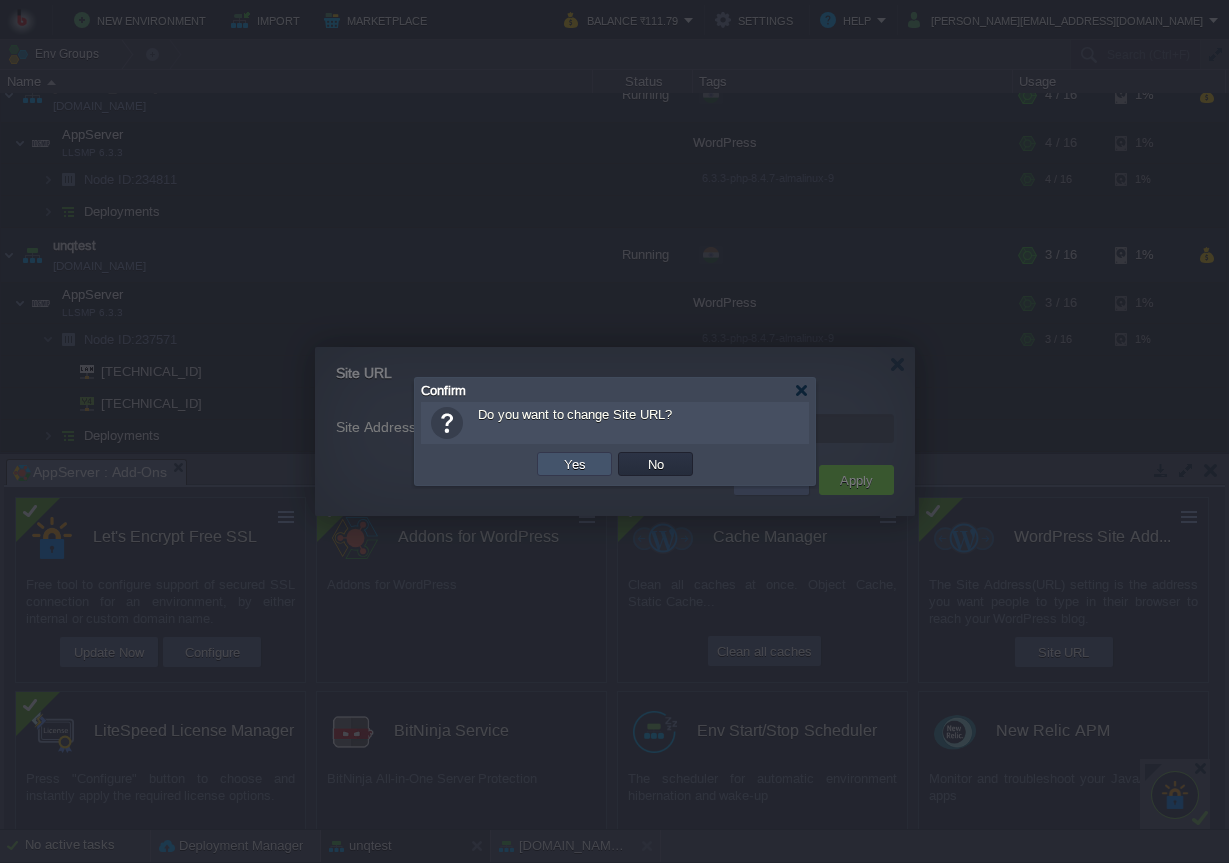 click on "Yes" at bounding box center [575, 464] 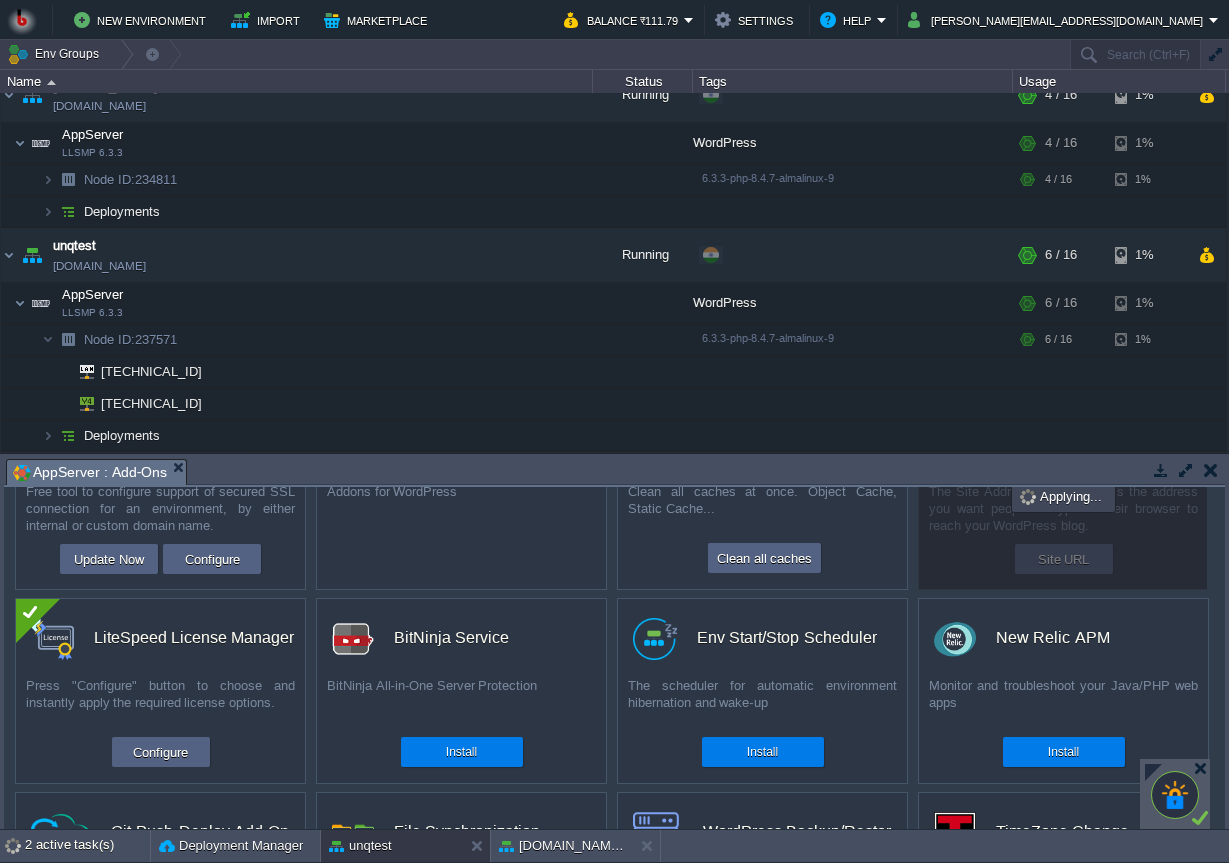 scroll, scrollTop: 96, scrollLeft: 0, axis: vertical 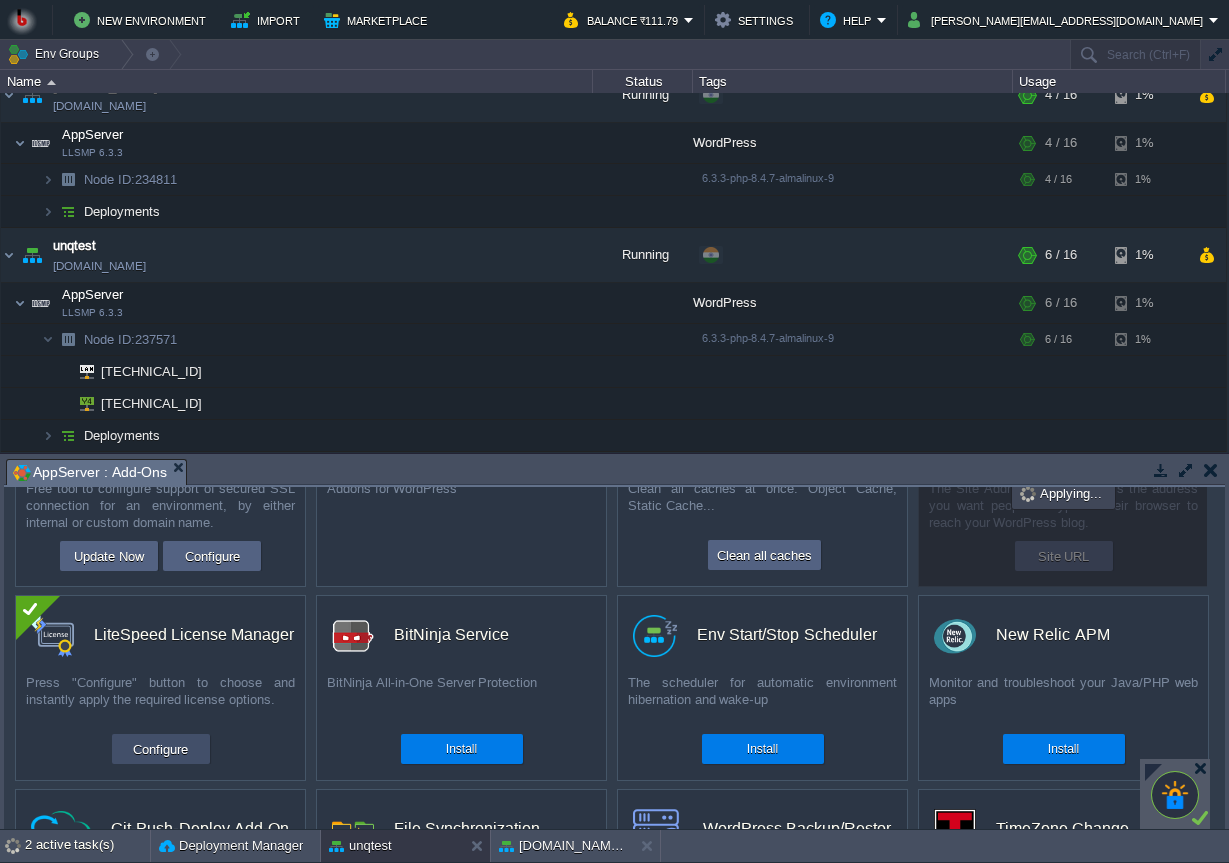 click on "Configure" at bounding box center (160, 749) 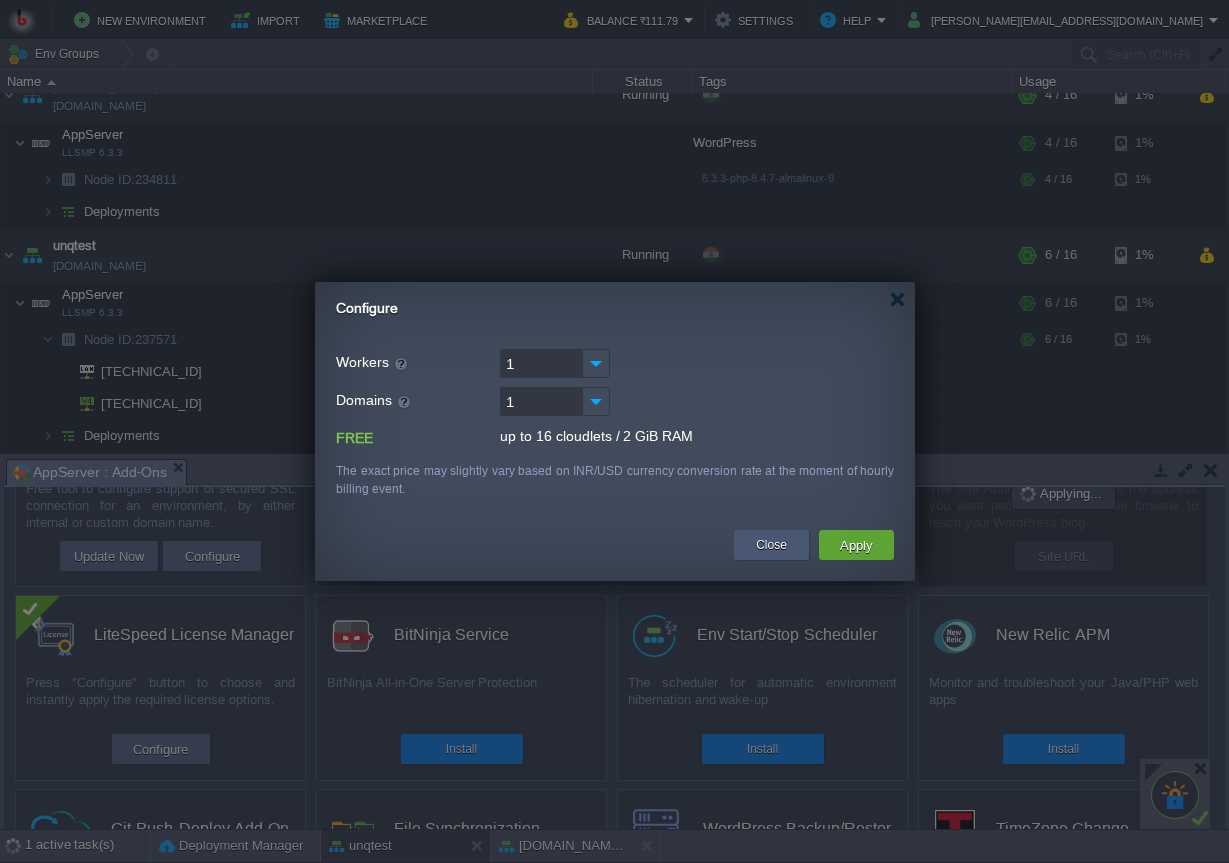 click on "Close" at bounding box center [771, 545] 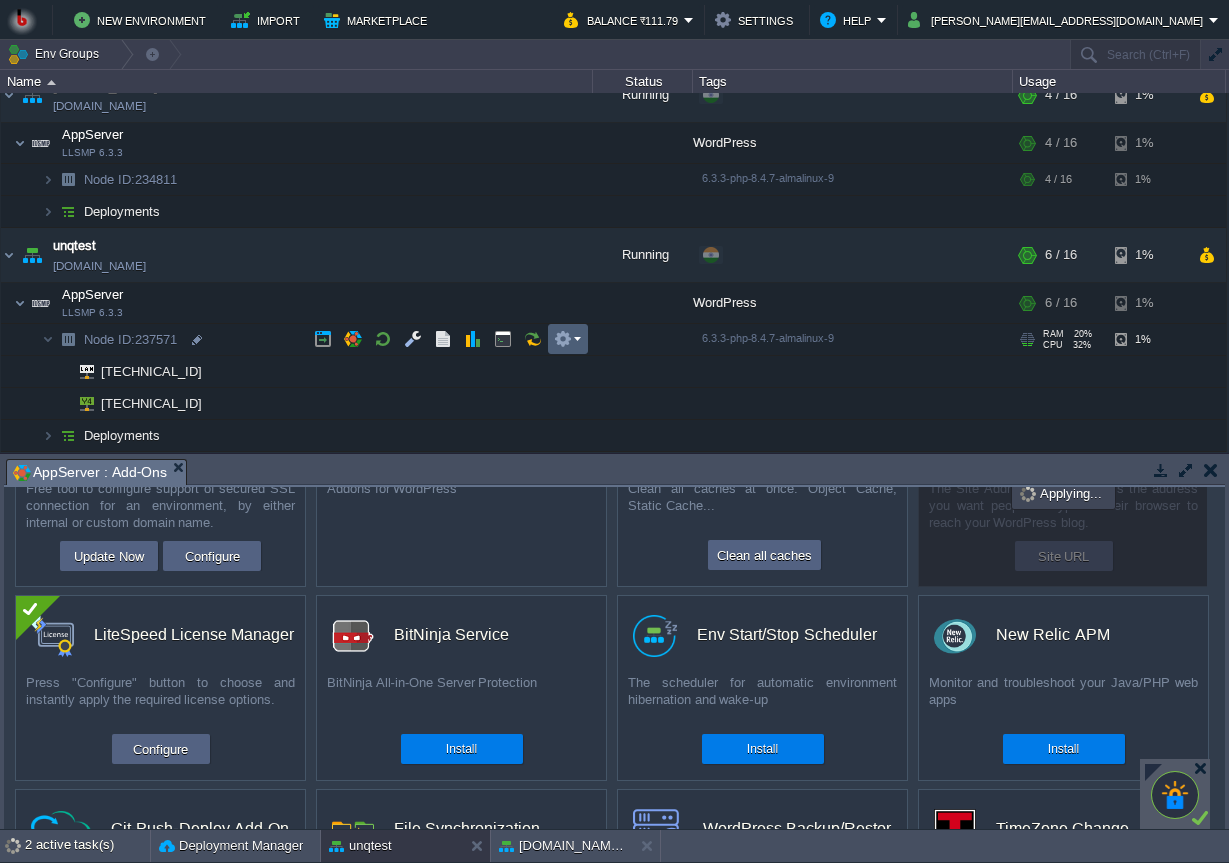 scroll, scrollTop: 0, scrollLeft: 0, axis: both 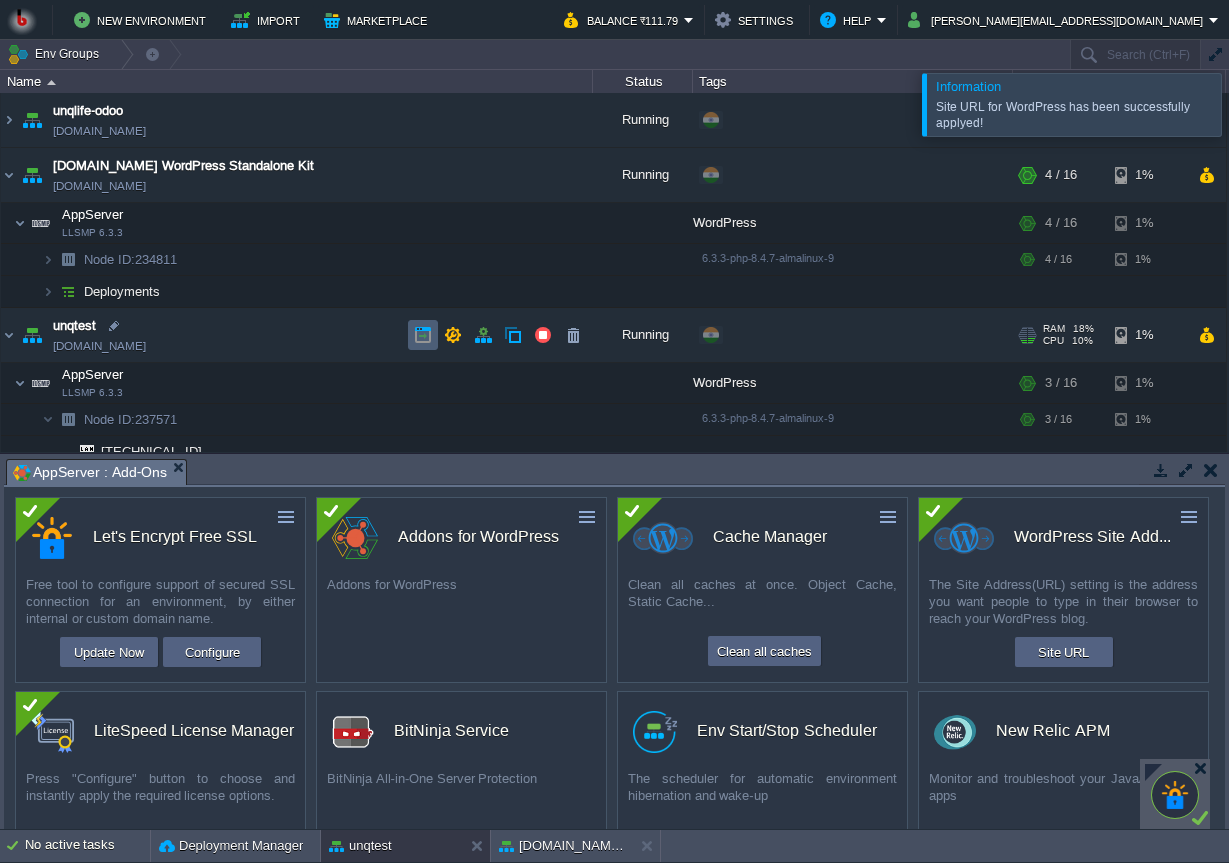click at bounding box center (423, 335) 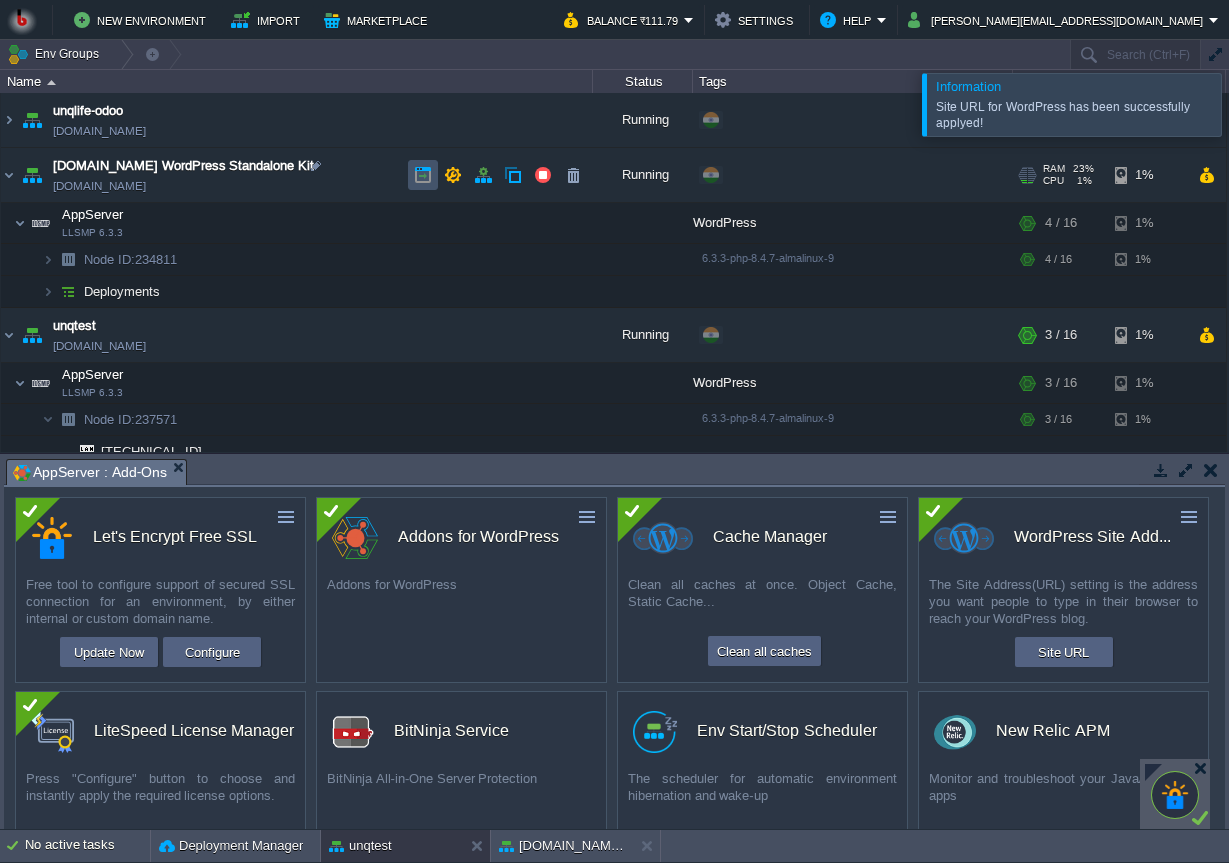 click at bounding box center (423, 175) 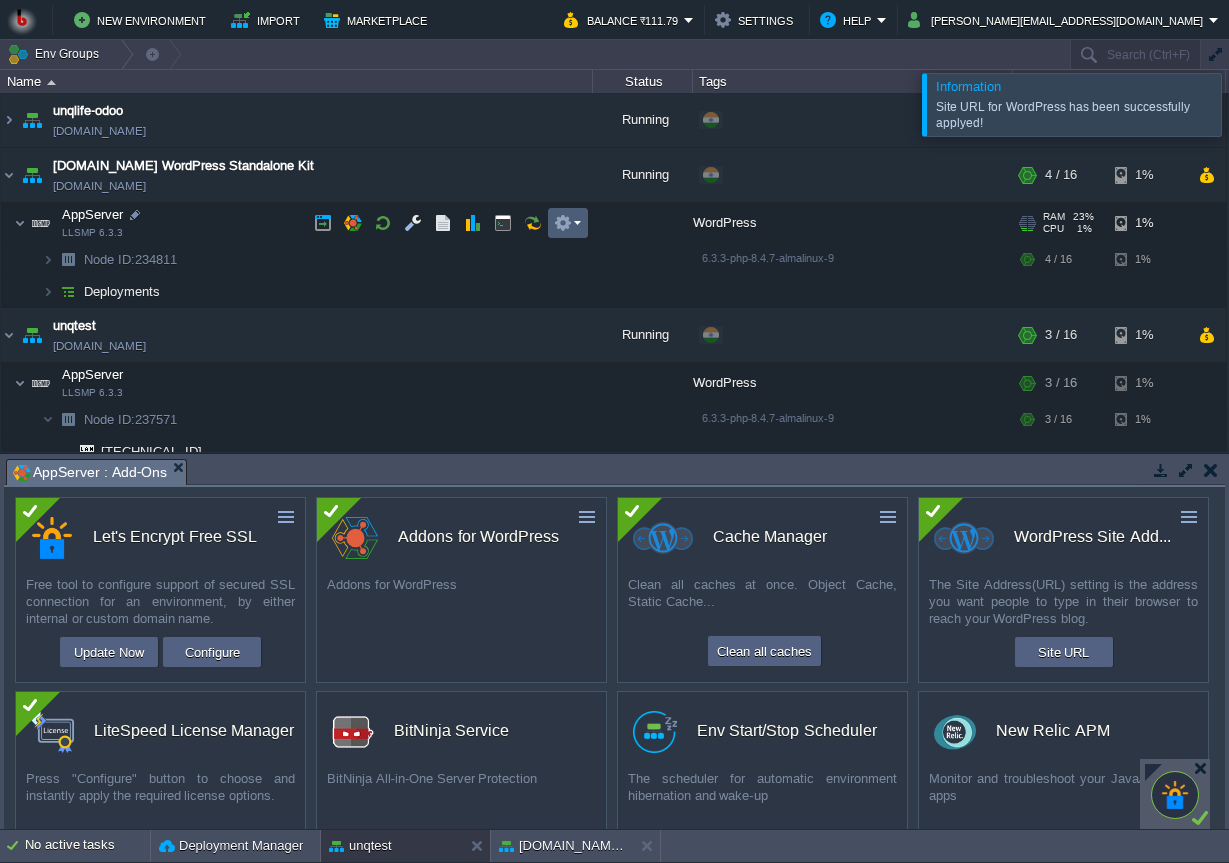 click at bounding box center [567, 223] 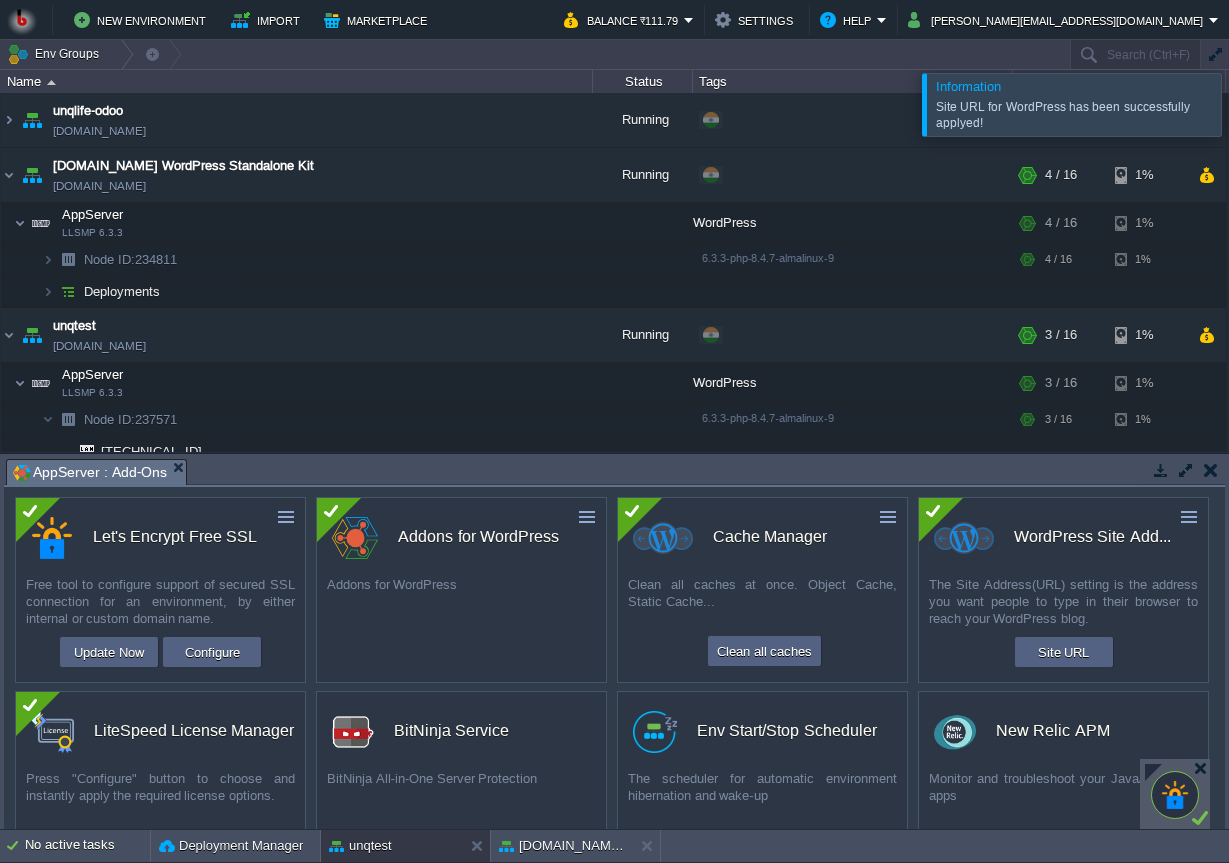 click on "Env Groups" at bounding box center [534, 54] 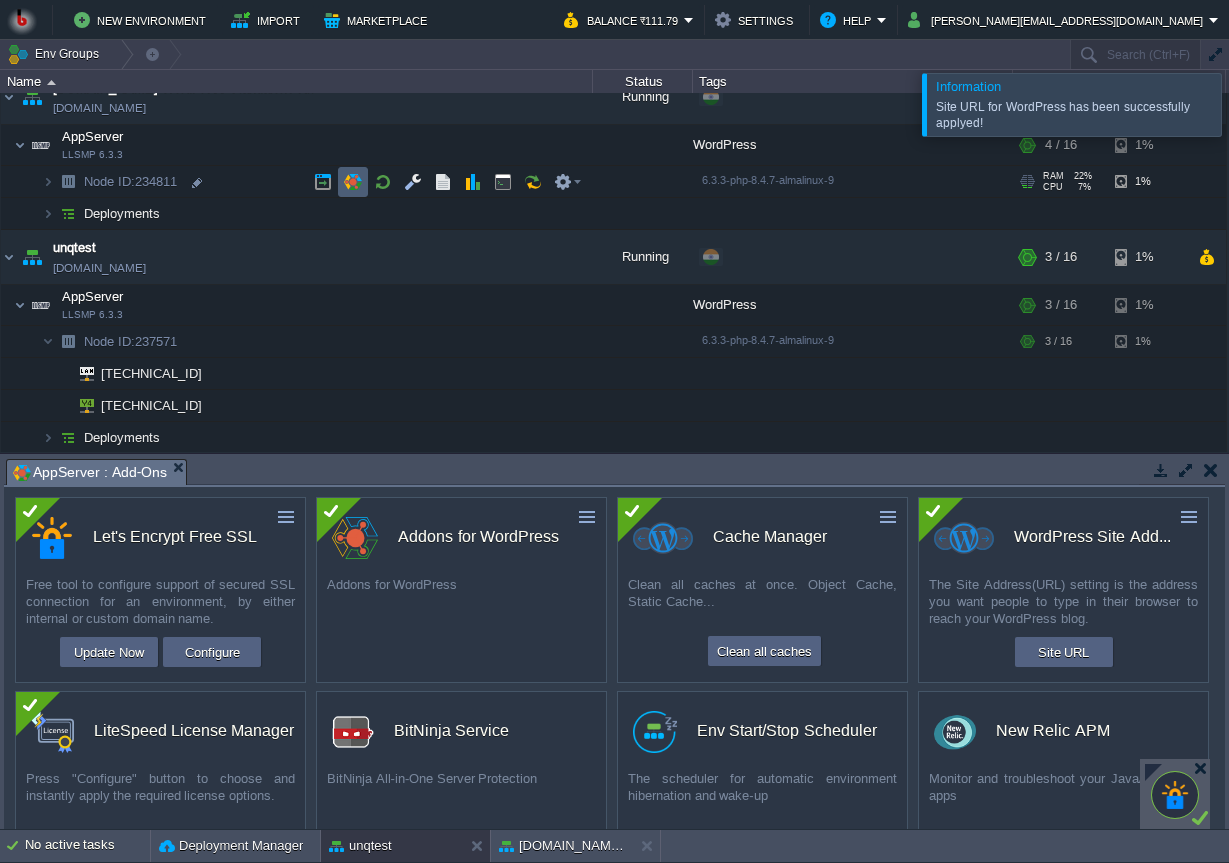scroll, scrollTop: 80, scrollLeft: 0, axis: vertical 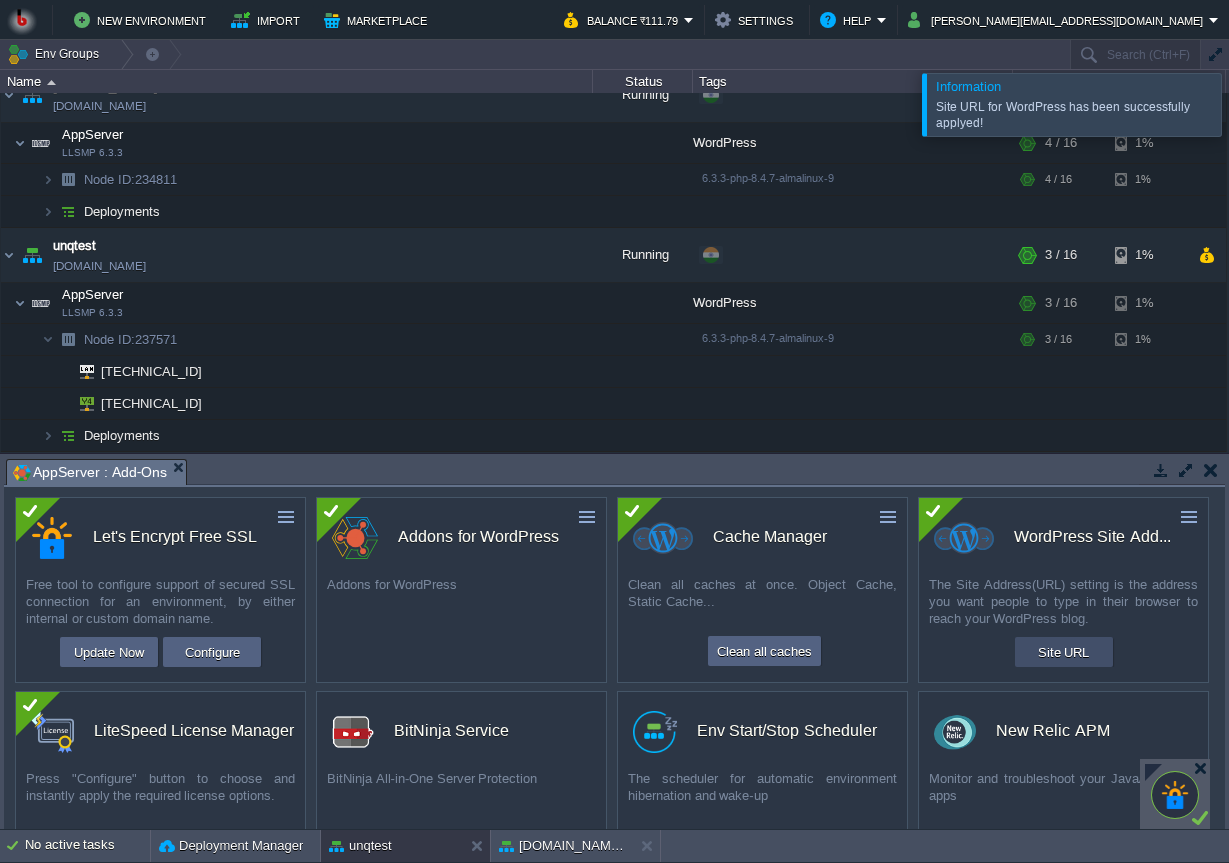 click on "Site URL" at bounding box center (1064, 652) 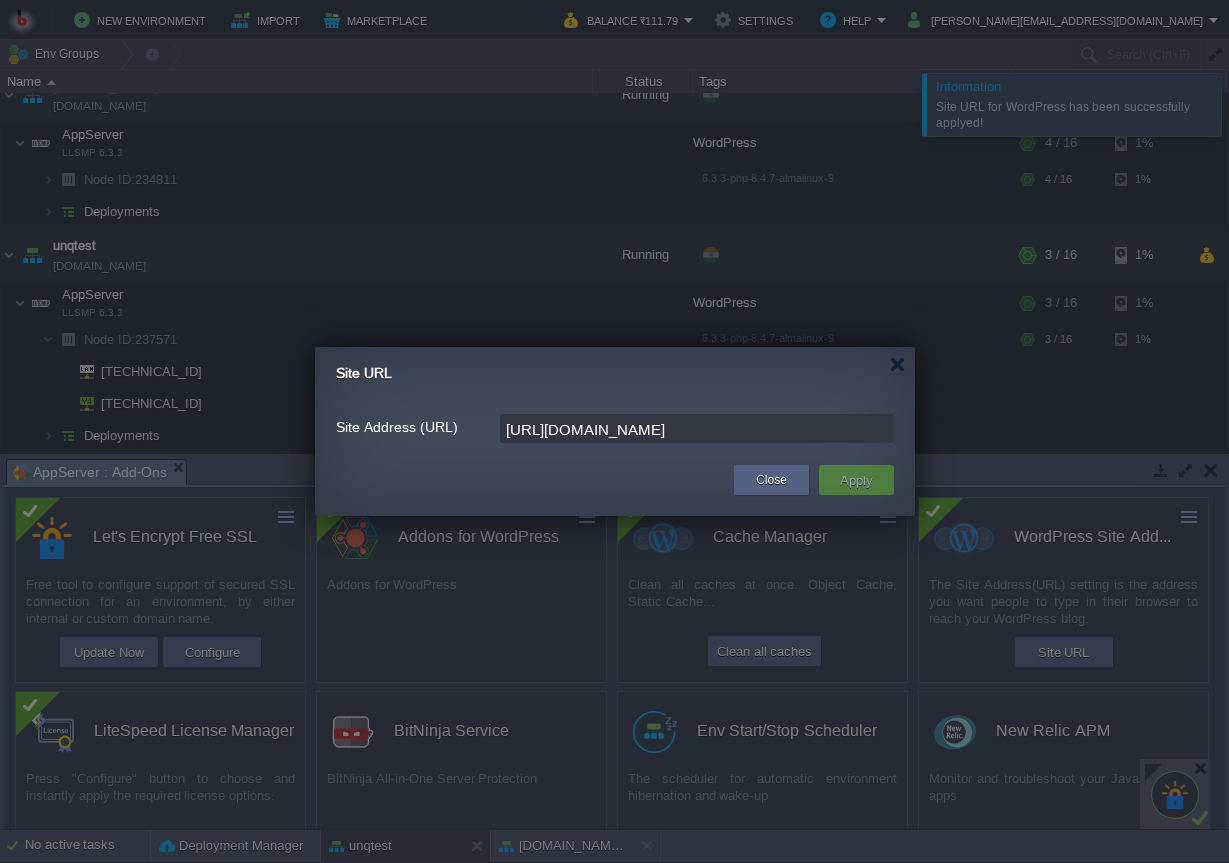 drag, startPoint x: 735, startPoint y: 426, endPoint x: 340, endPoint y: 419, distance: 395.062 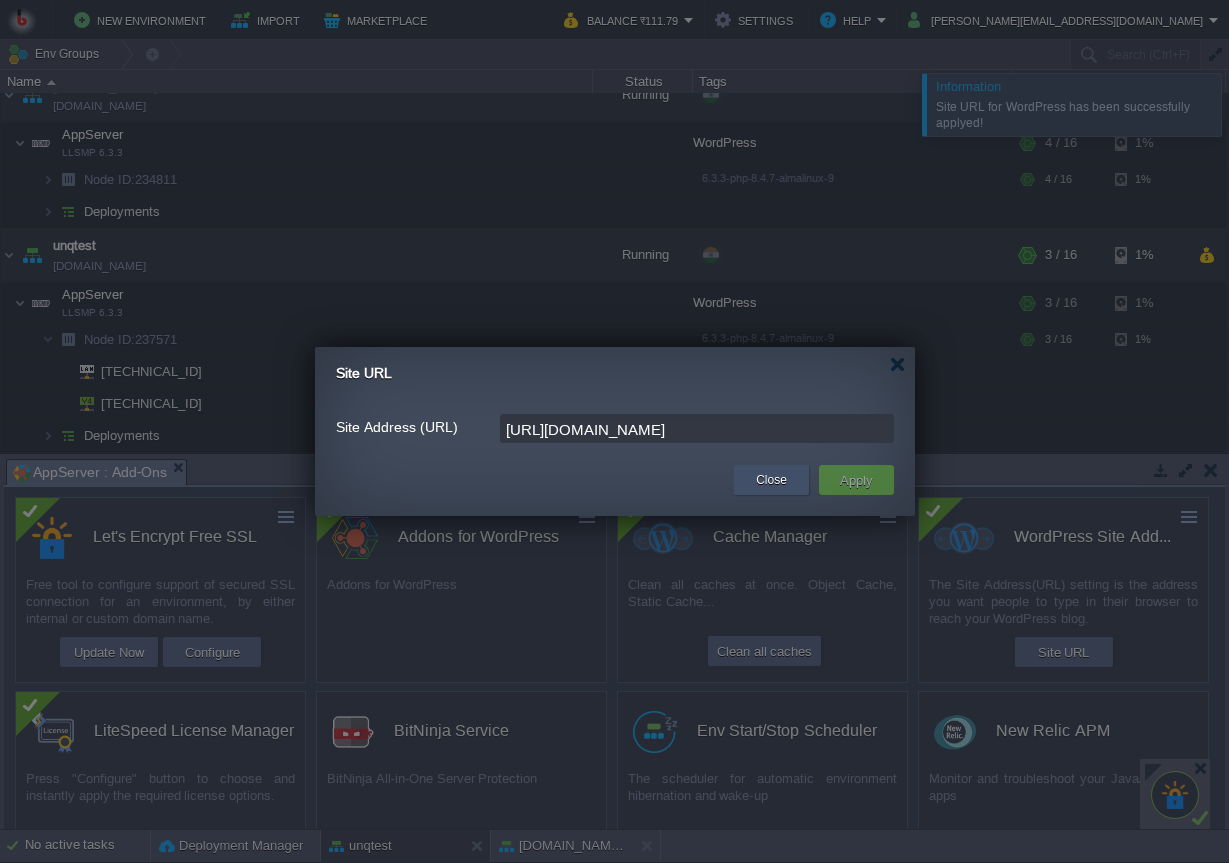 click on "Close" at bounding box center [771, 480] 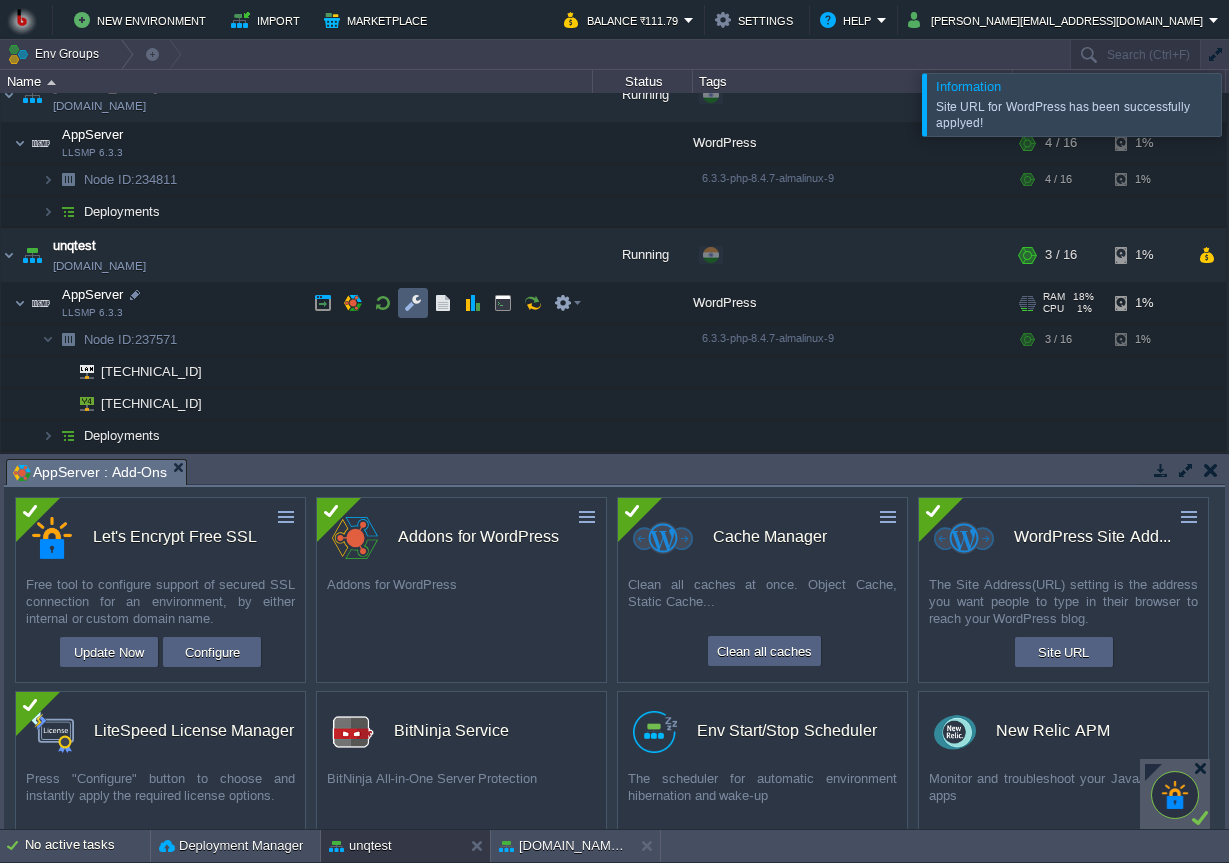 click at bounding box center (413, 303) 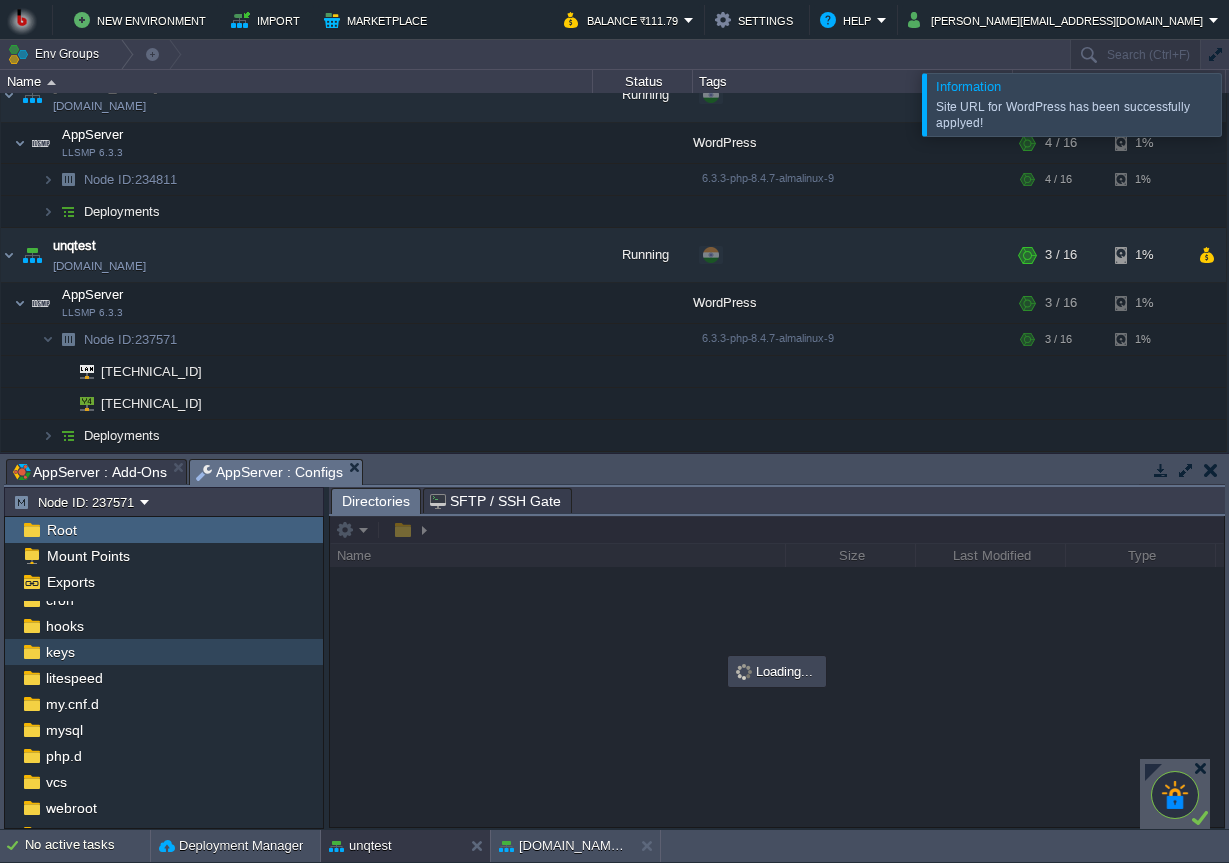 scroll, scrollTop: 96, scrollLeft: 0, axis: vertical 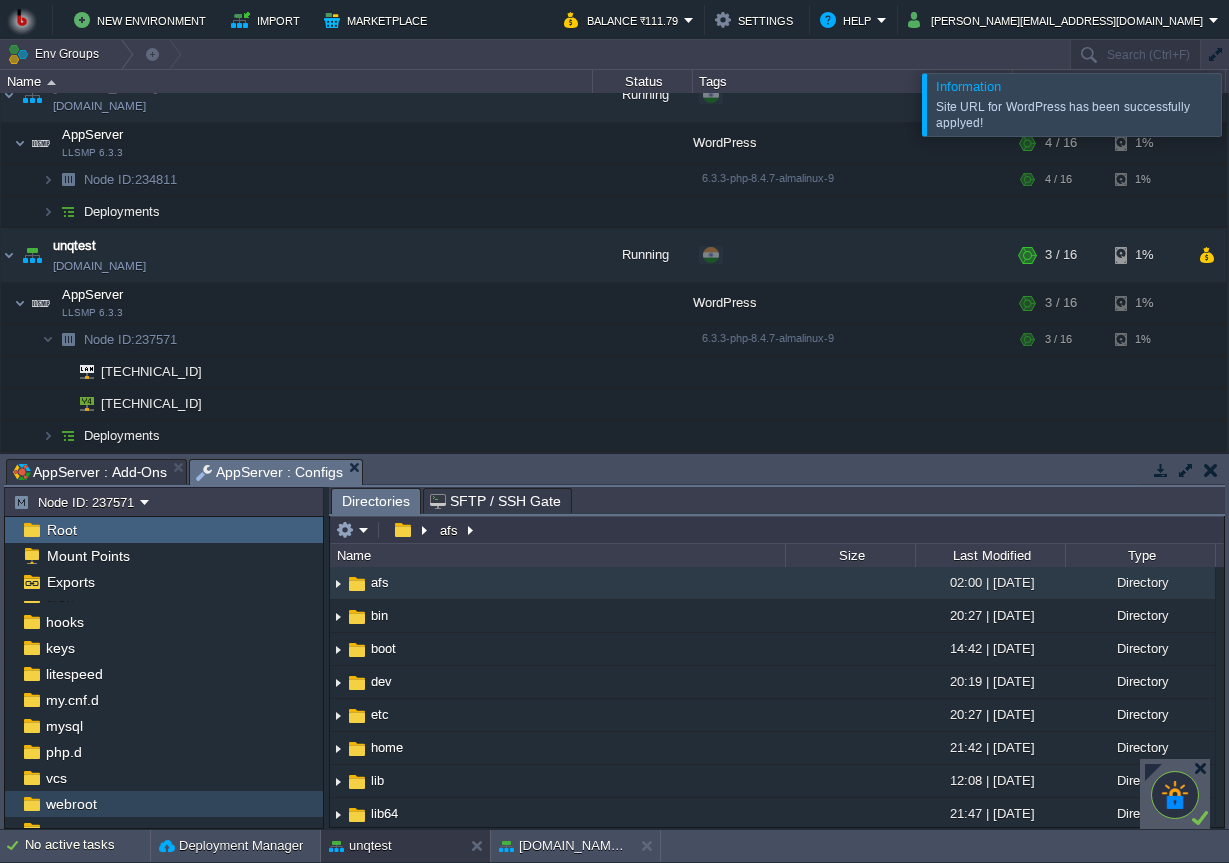 click on "webroot" at bounding box center (164, 804) 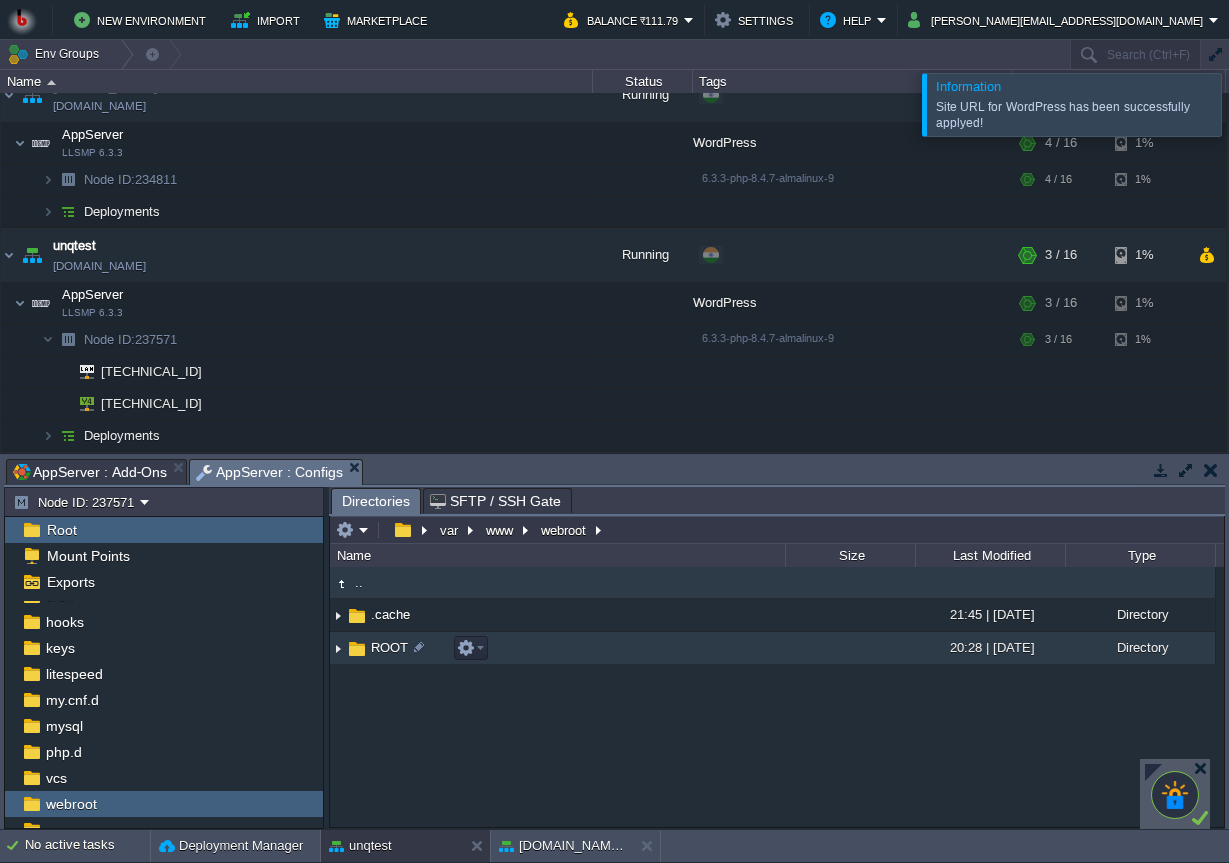 click on "ROOT" at bounding box center (557, 648) 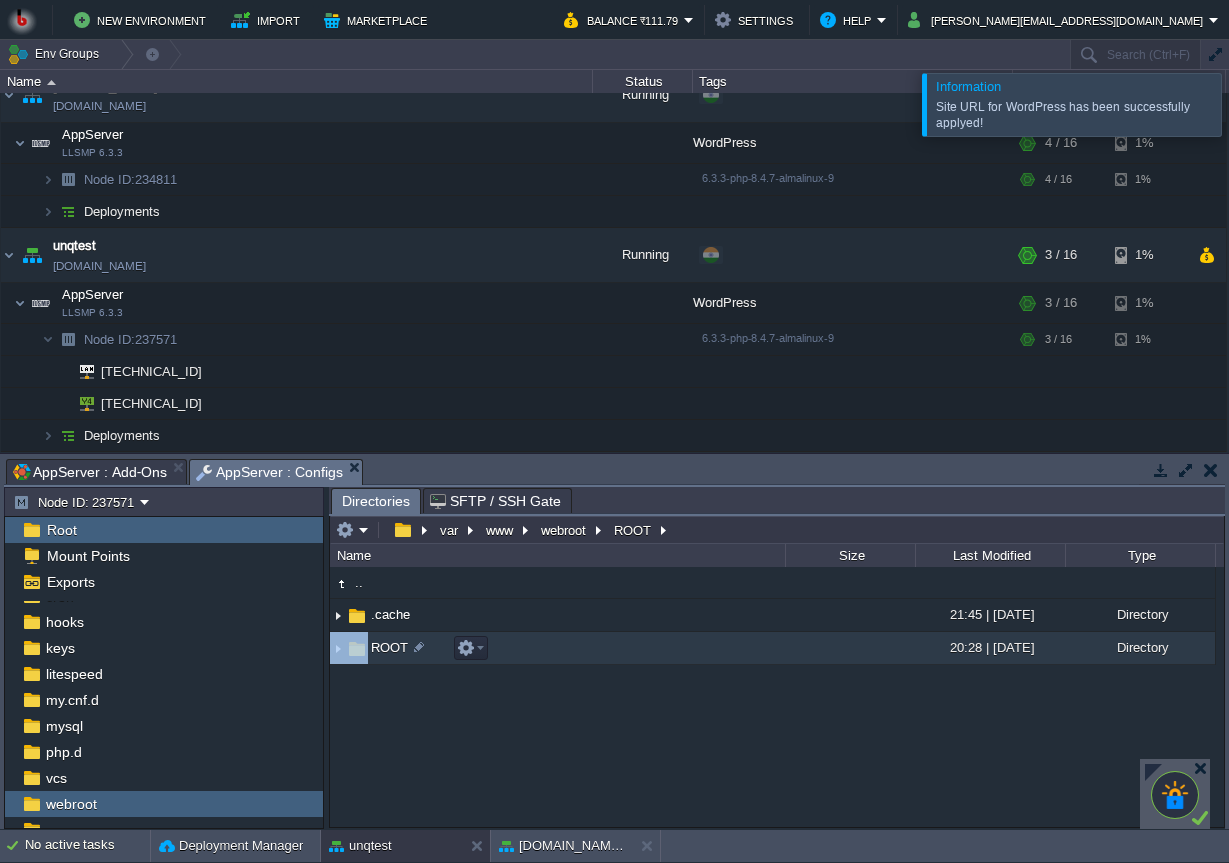 click on "ROOT" at bounding box center (557, 648) 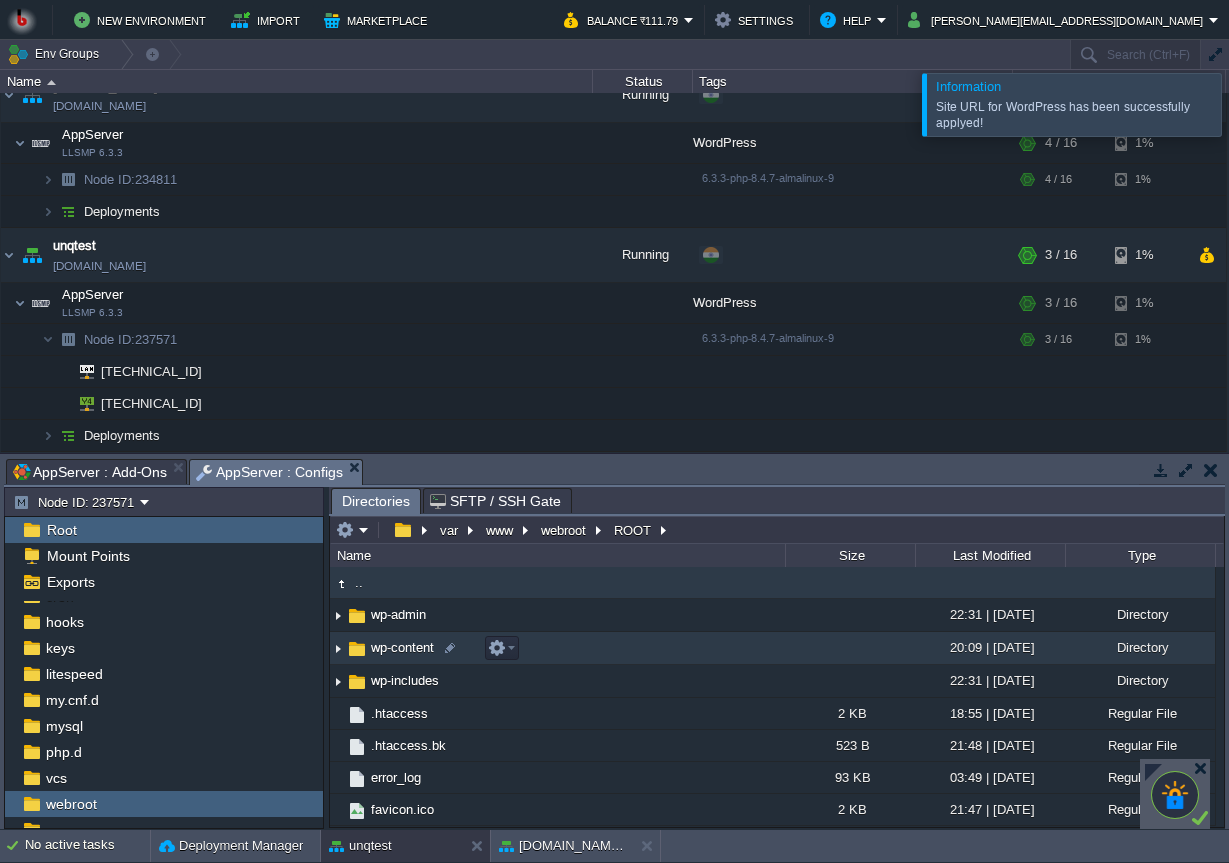 click on "wp-content" at bounding box center (557, 648) 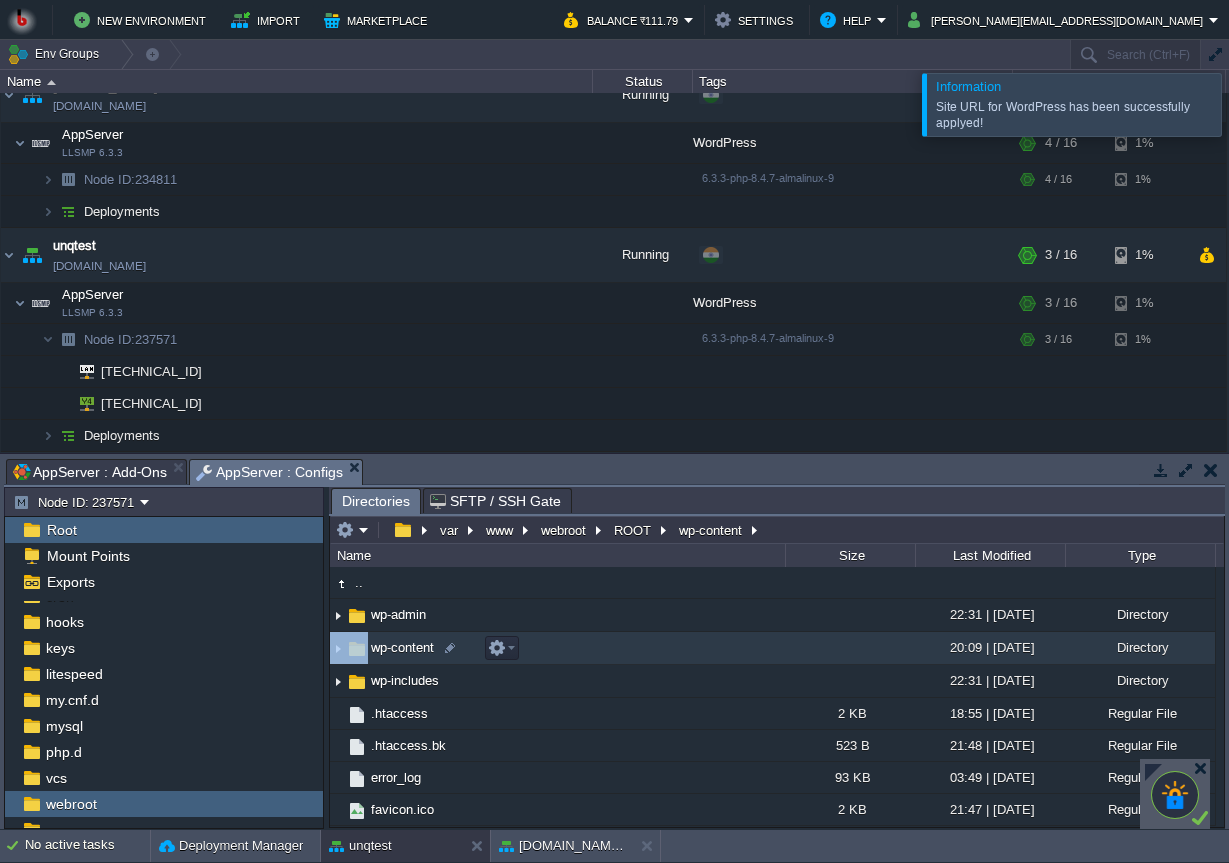 click on "wp-content" at bounding box center [557, 648] 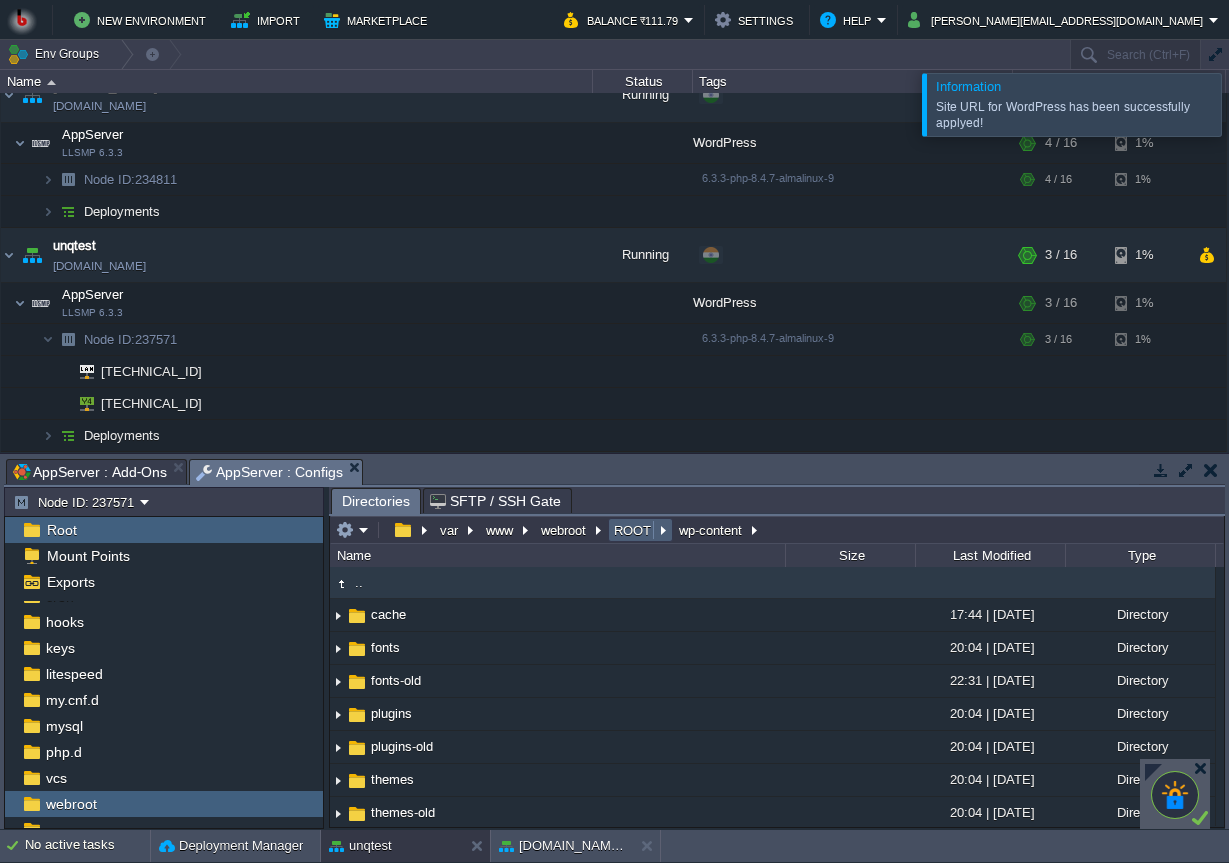 click on "ROOT" at bounding box center (633, 530) 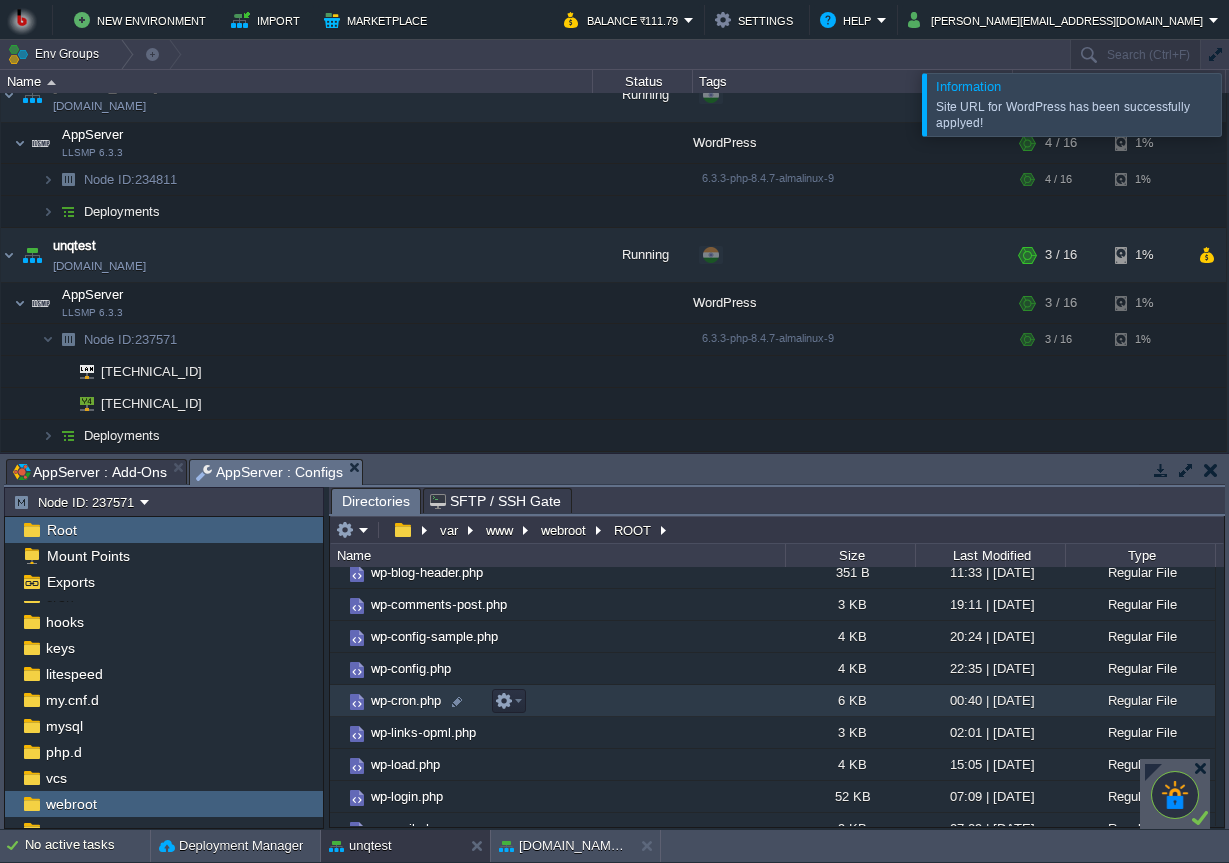 scroll, scrollTop: 480, scrollLeft: 0, axis: vertical 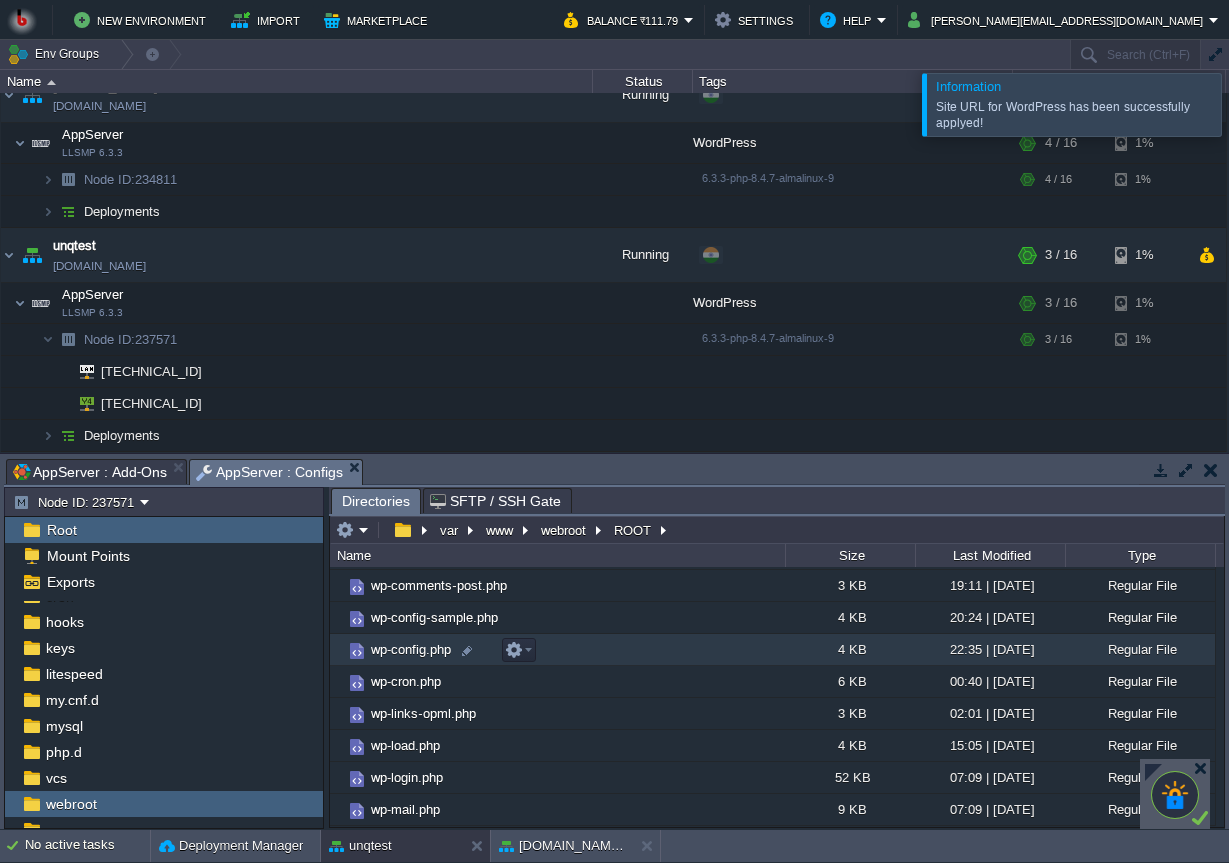 click on "wp-config.php" at bounding box center (557, 650) 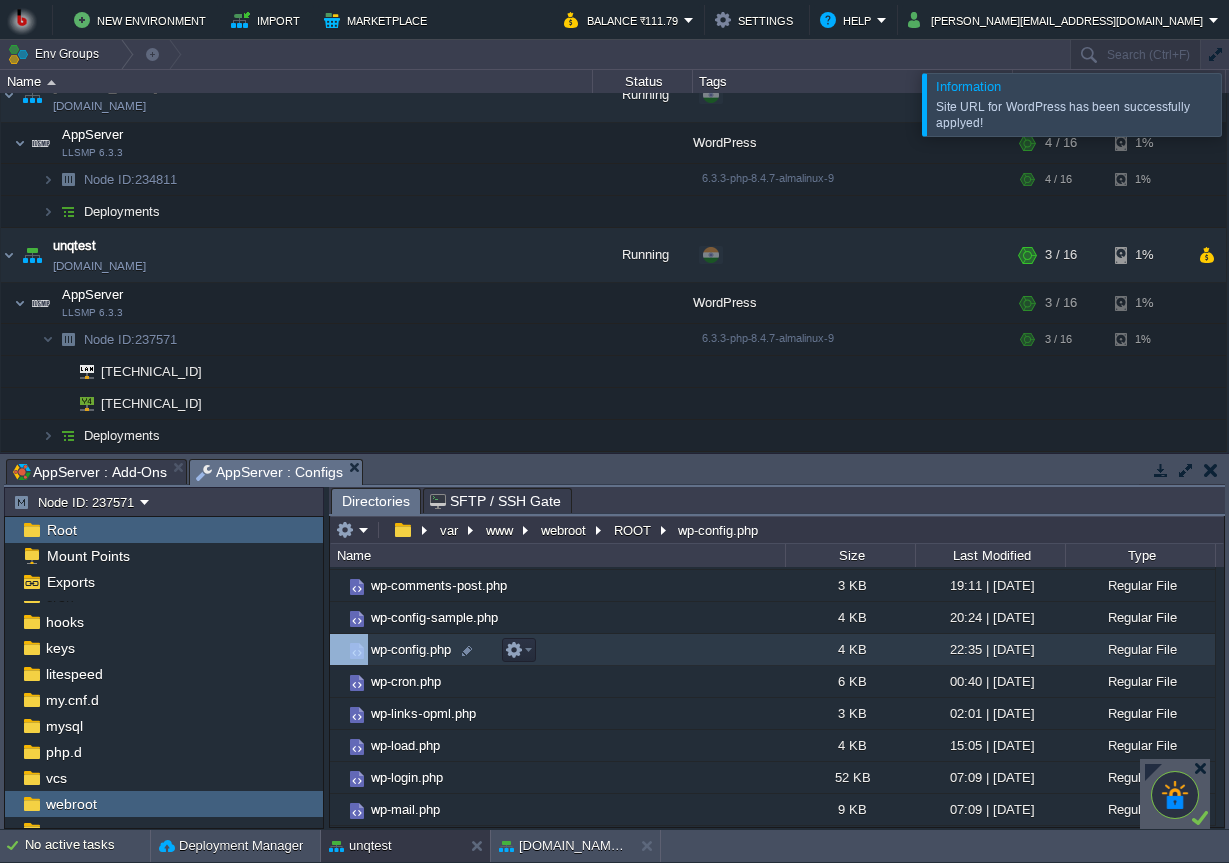 click on "wp-config.php" at bounding box center [557, 650] 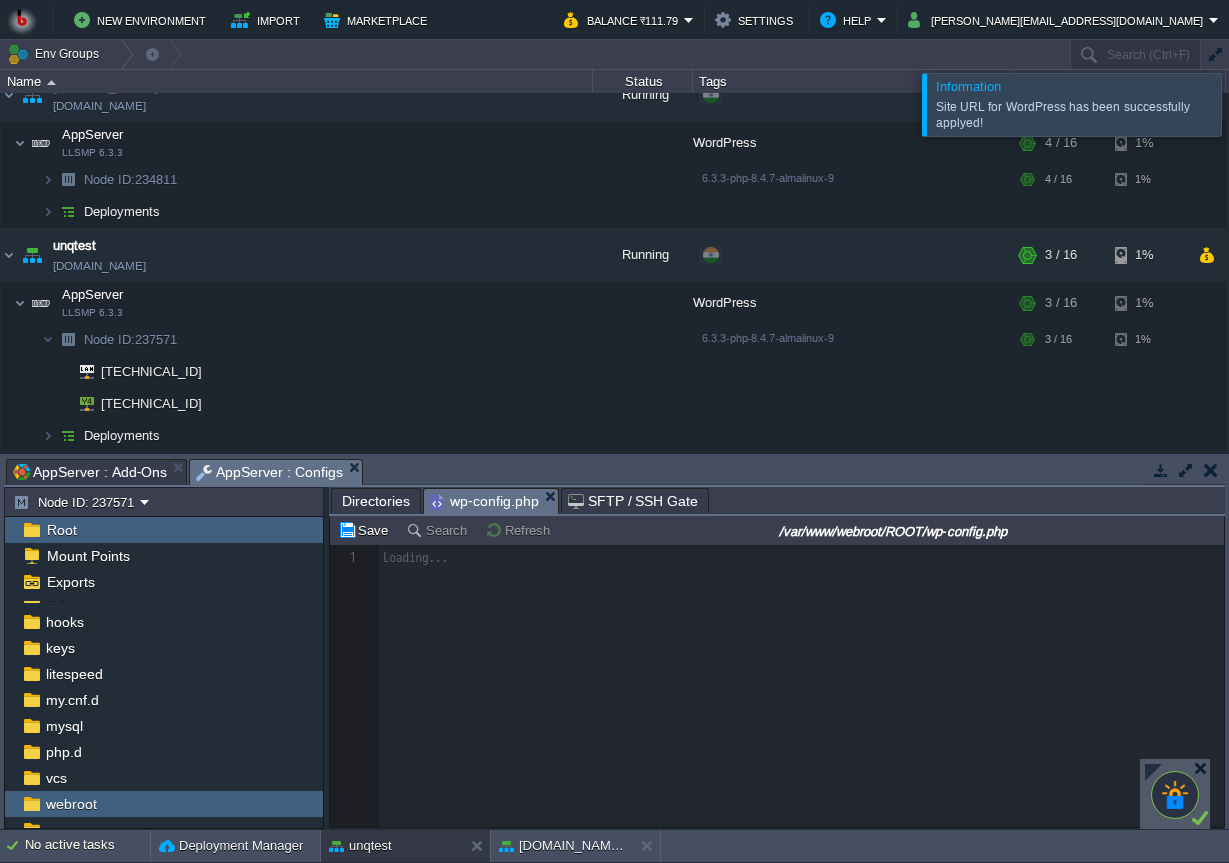 scroll, scrollTop: 7, scrollLeft: 0, axis: vertical 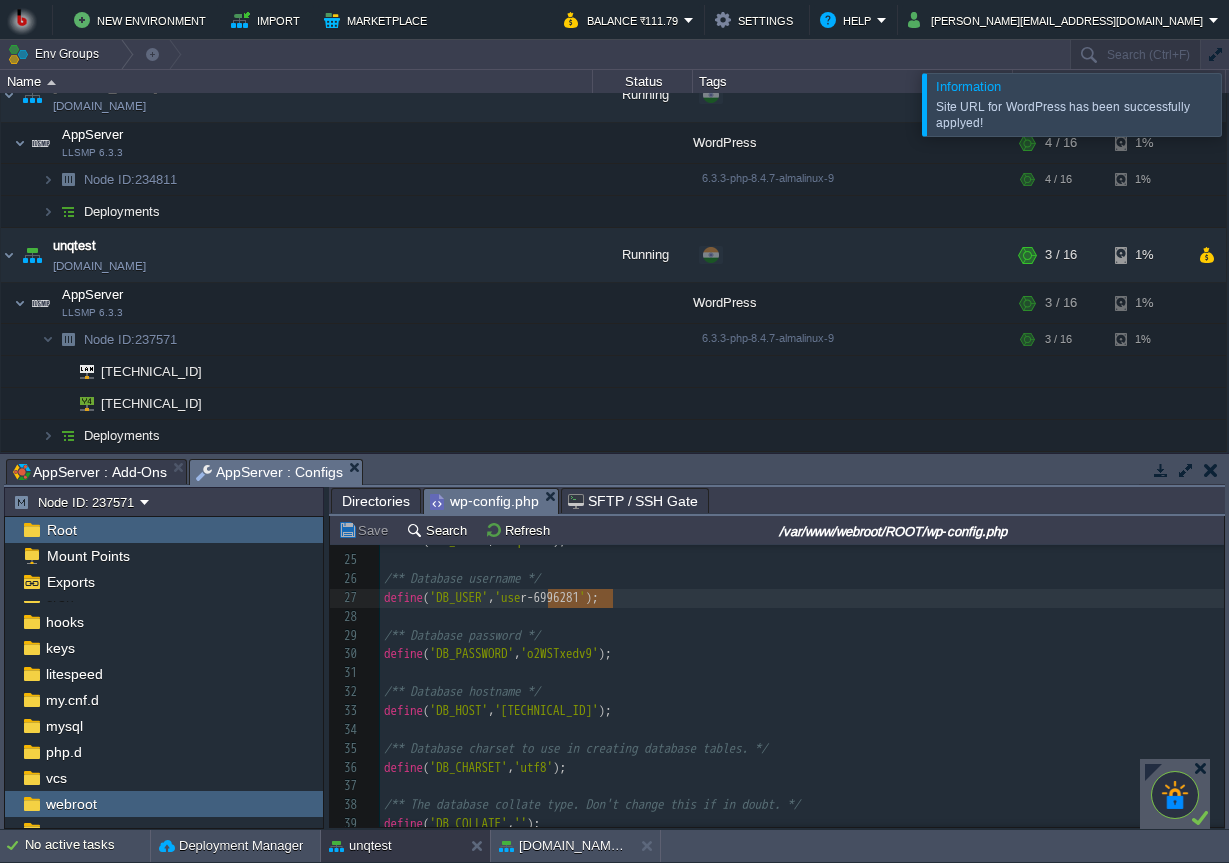 type on "user-6996281" 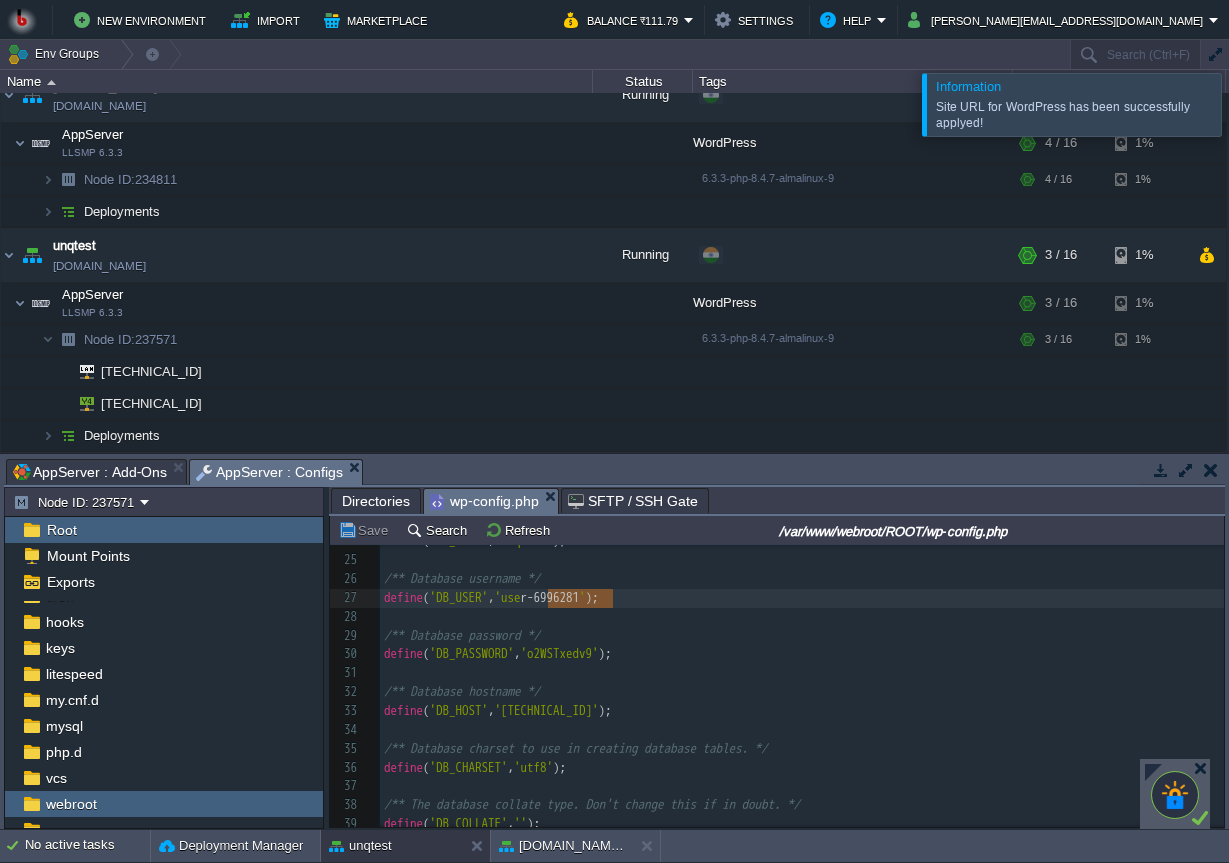 scroll, scrollTop: 0, scrollLeft: 85, axis: horizontal 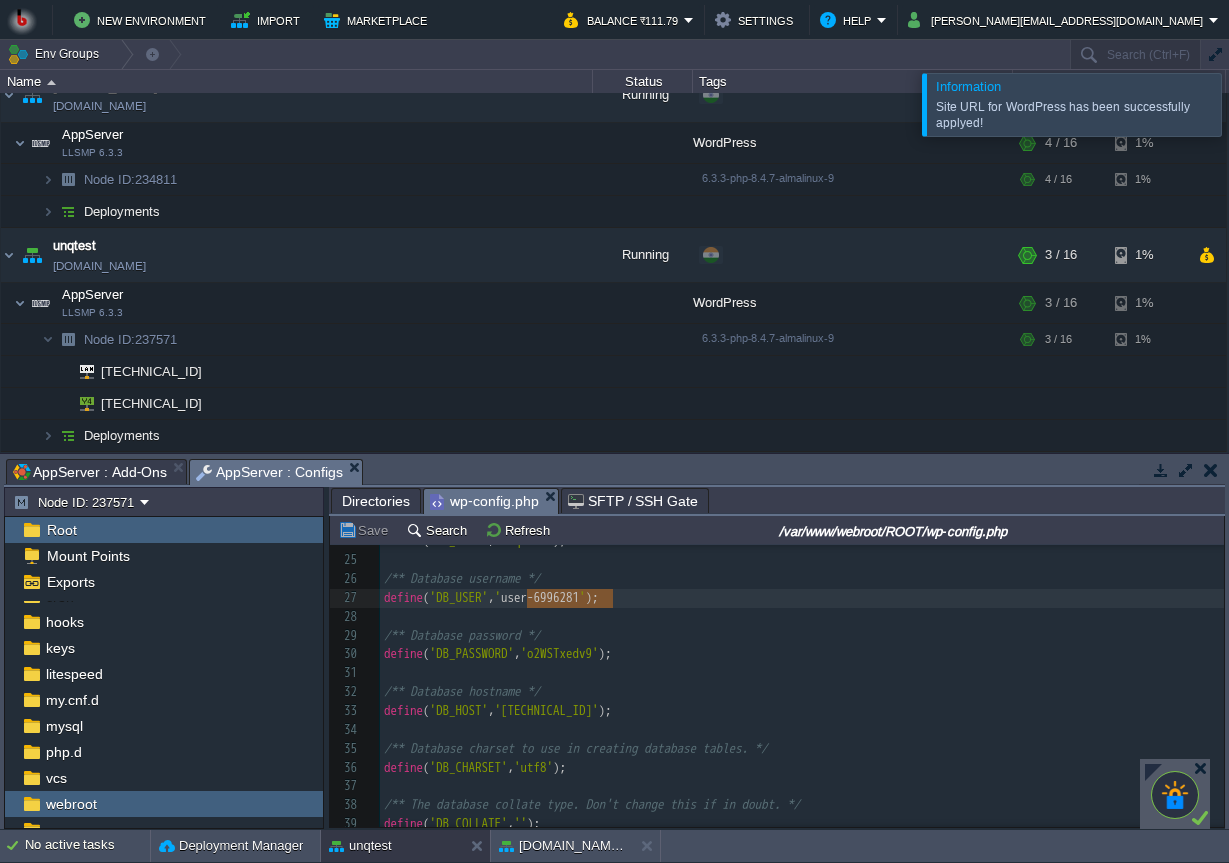 drag, startPoint x: 611, startPoint y: 603, endPoint x: 543, endPoint y: 601, distance: 68.0294 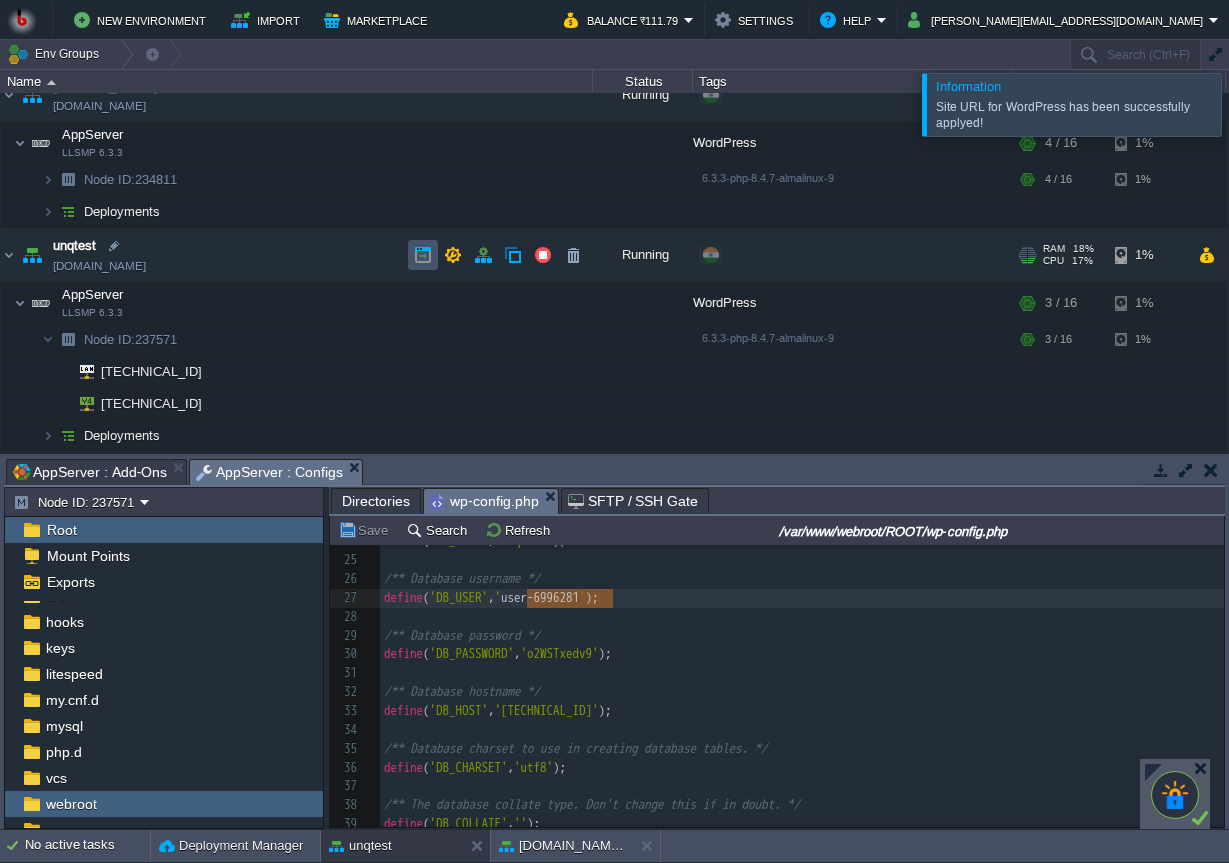 click at bounding box center (423, 255) 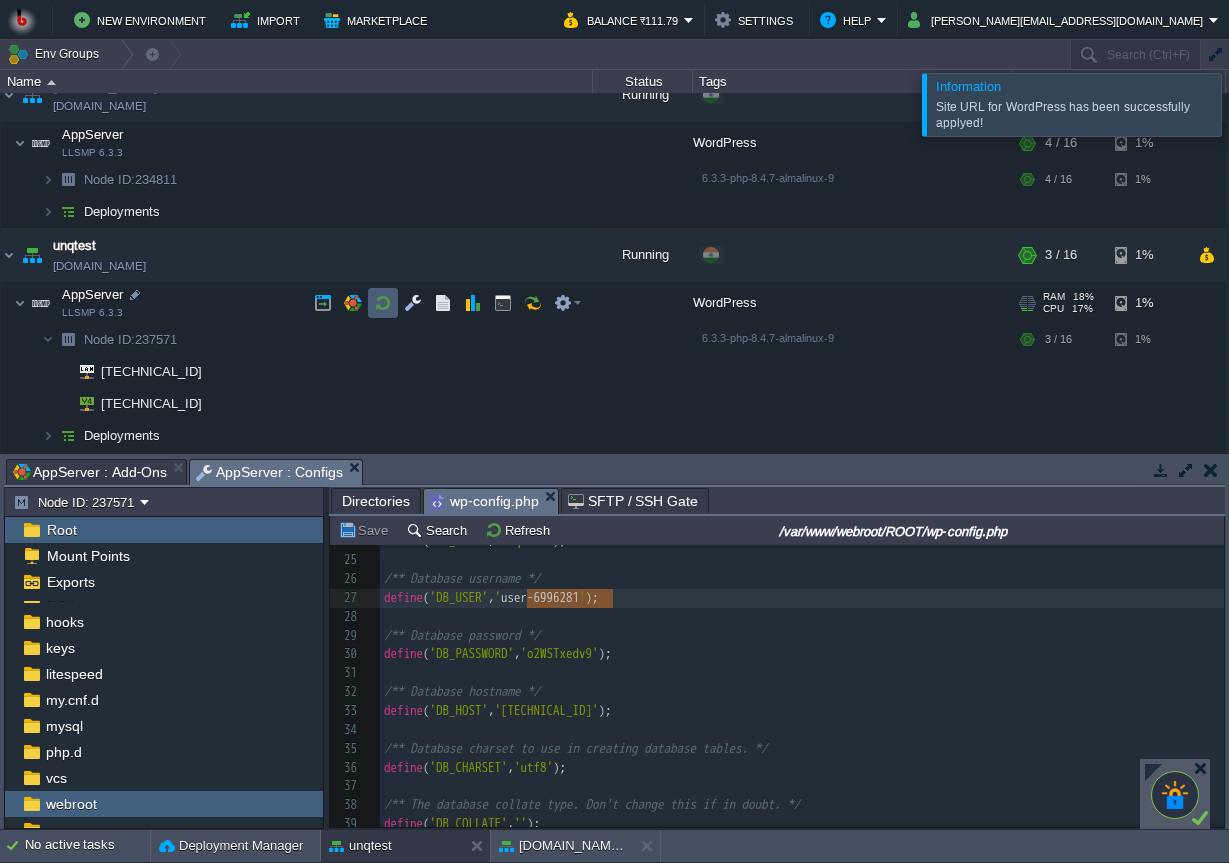 click at bounding box center [383, 303] 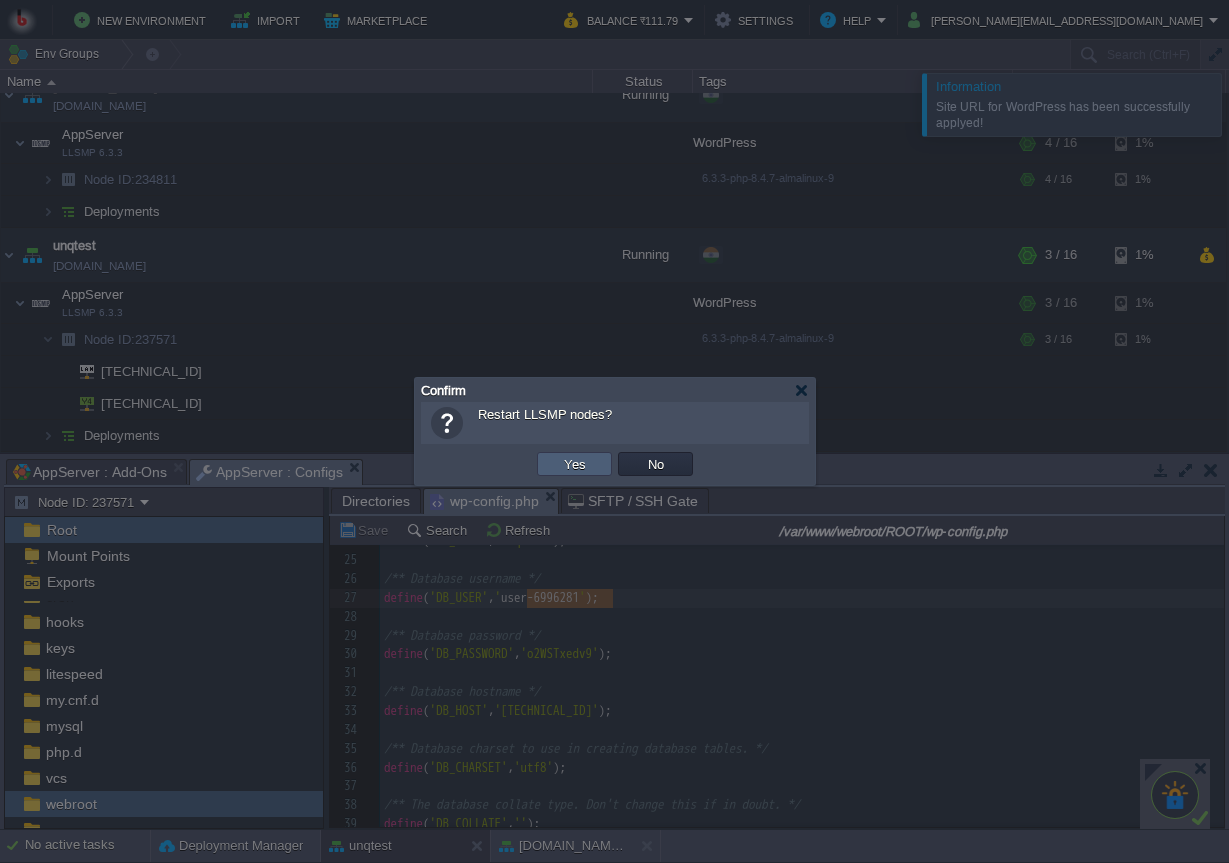 click on "Yes" at bounding box center (574, 464) 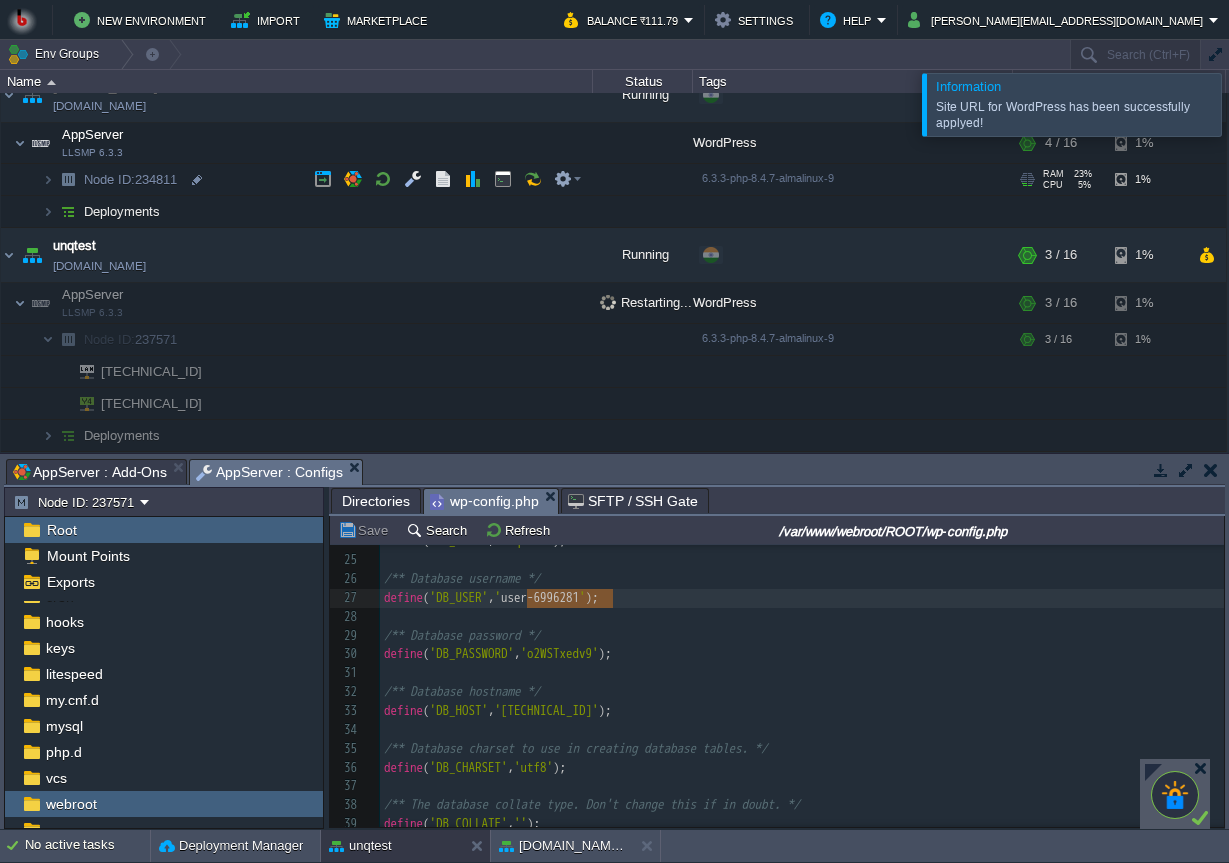 scroll, scrollTop: 96, scrollLeft: 0, axis: vertical 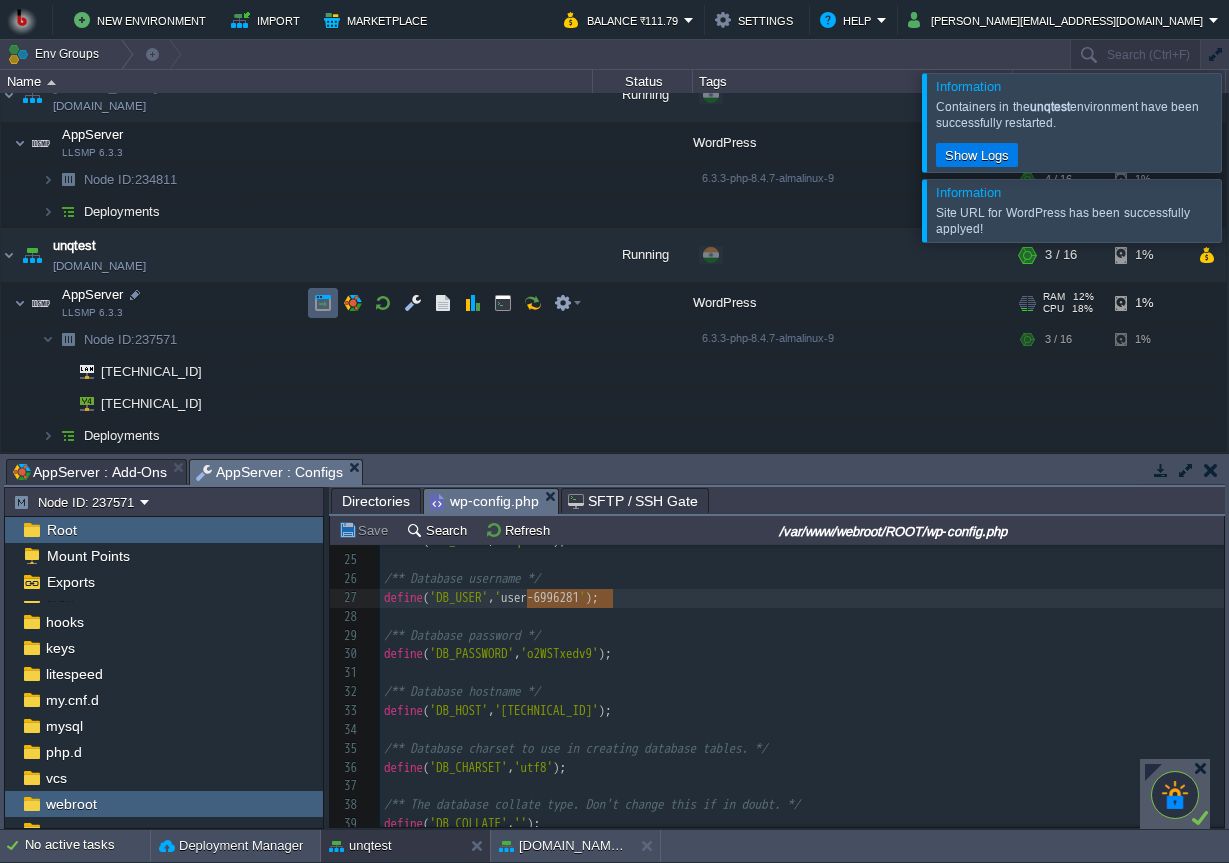 click at bounding box center (323, 303) 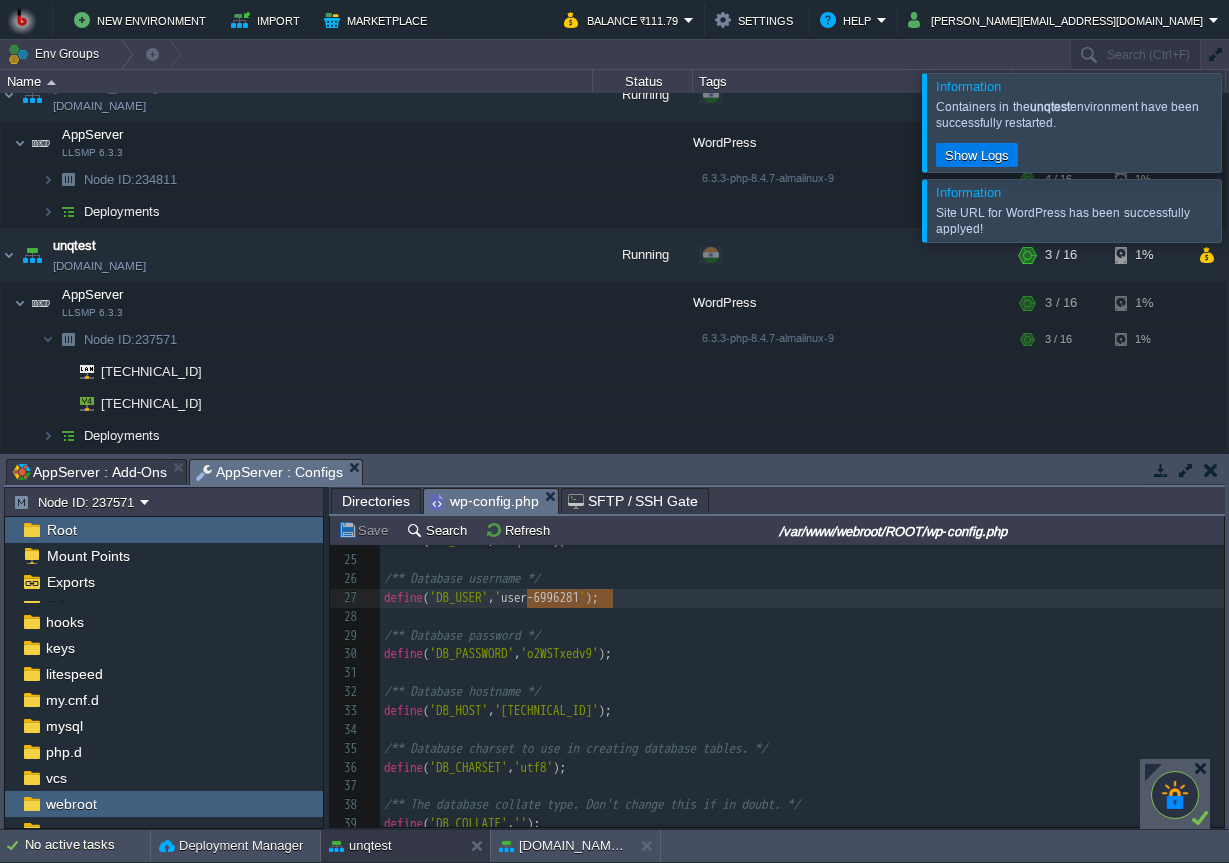 scroll, scrollTop: 363, scrollLeft: 0, axis: vertical 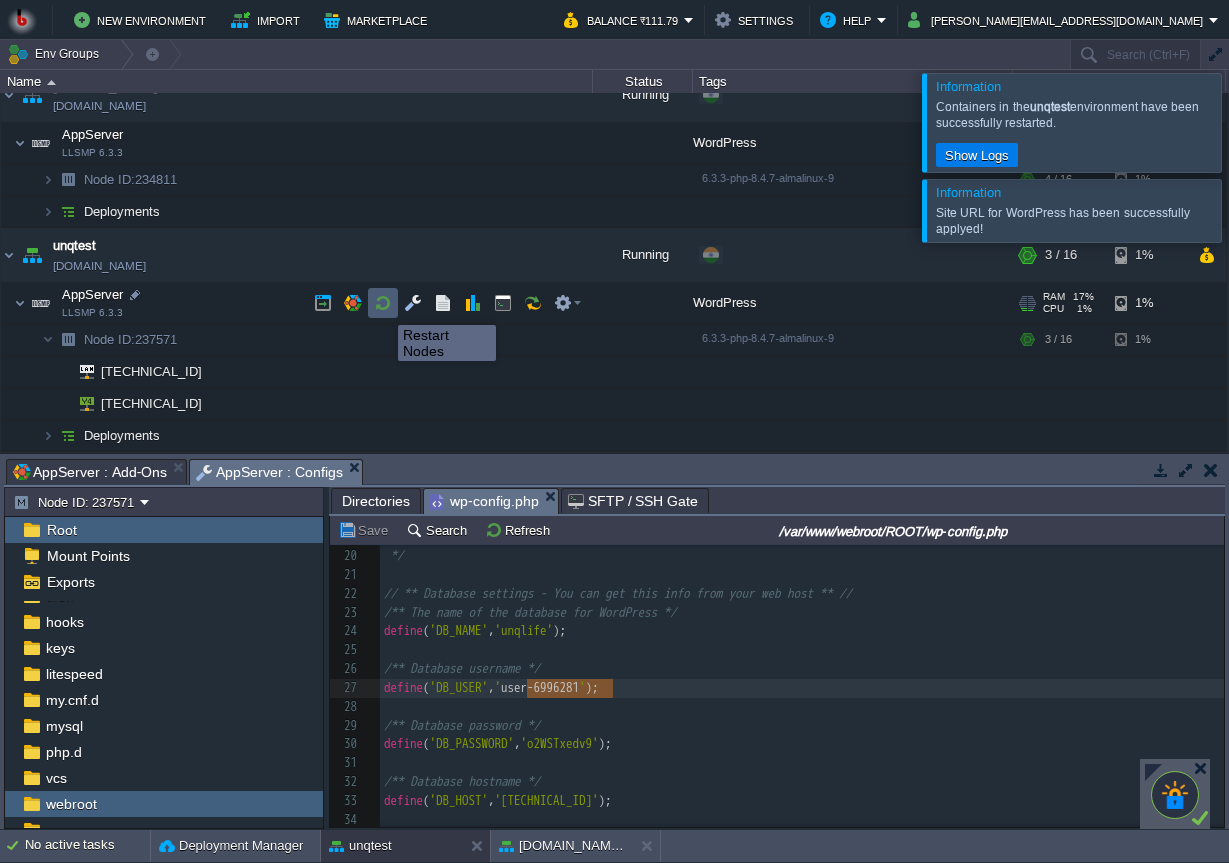 click at bounding box center [383, 303] 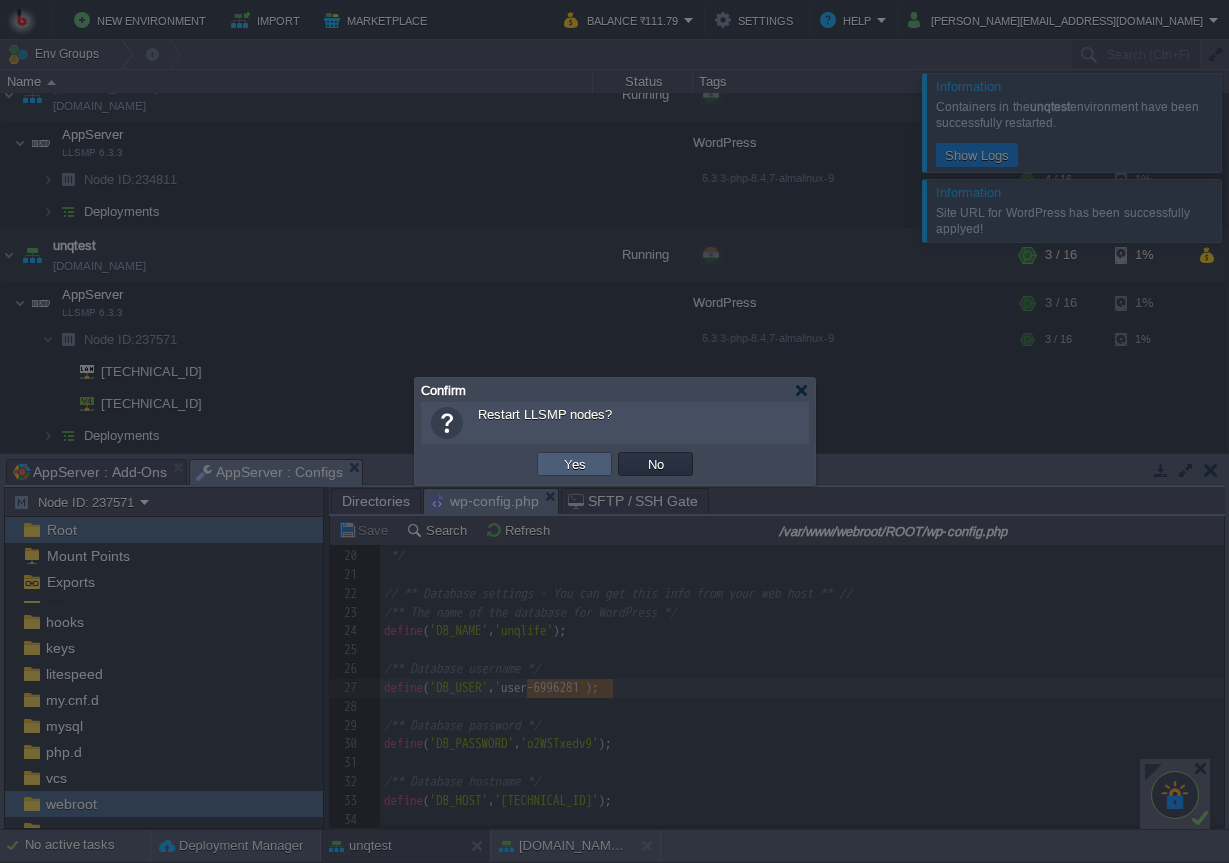 click on "Yes" at bounding box center [574, 464] 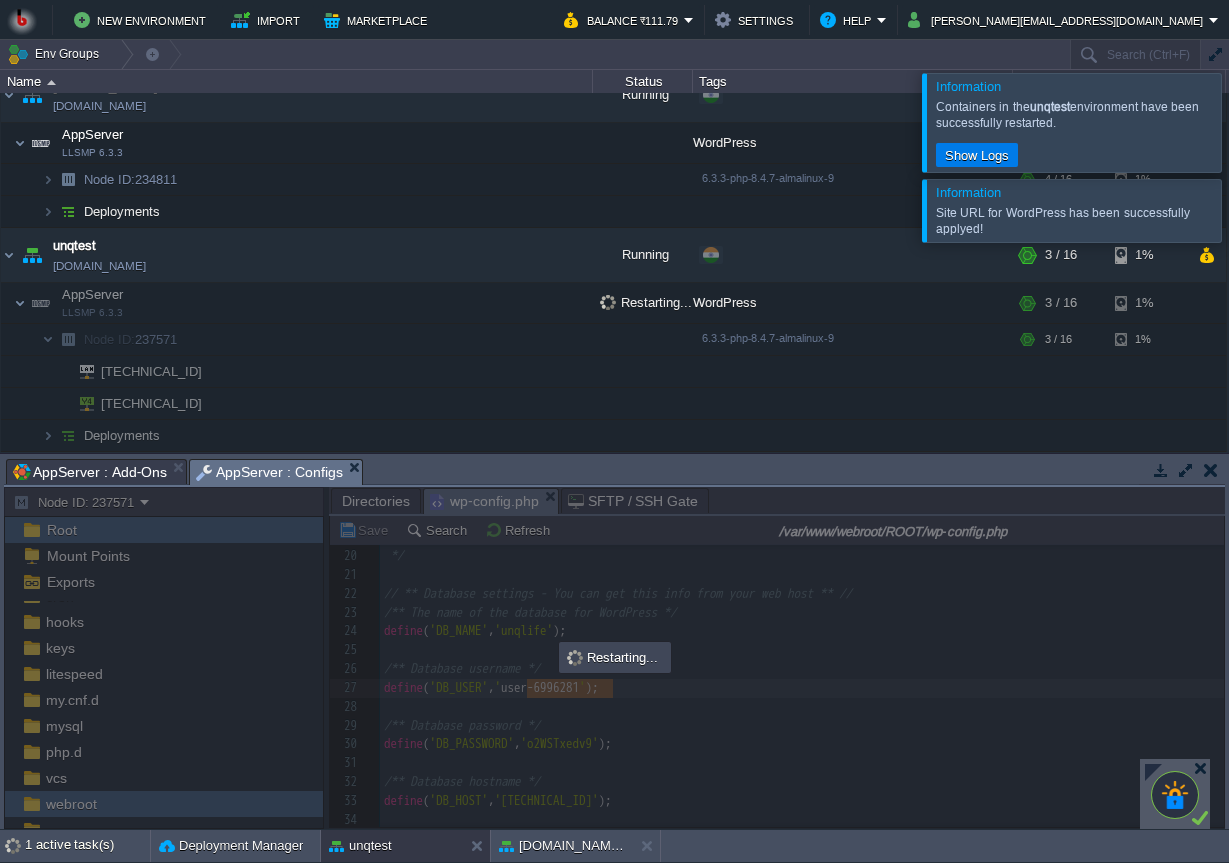 scroll, scrollTop: 96, scrollLeft: 0, axis: vertical 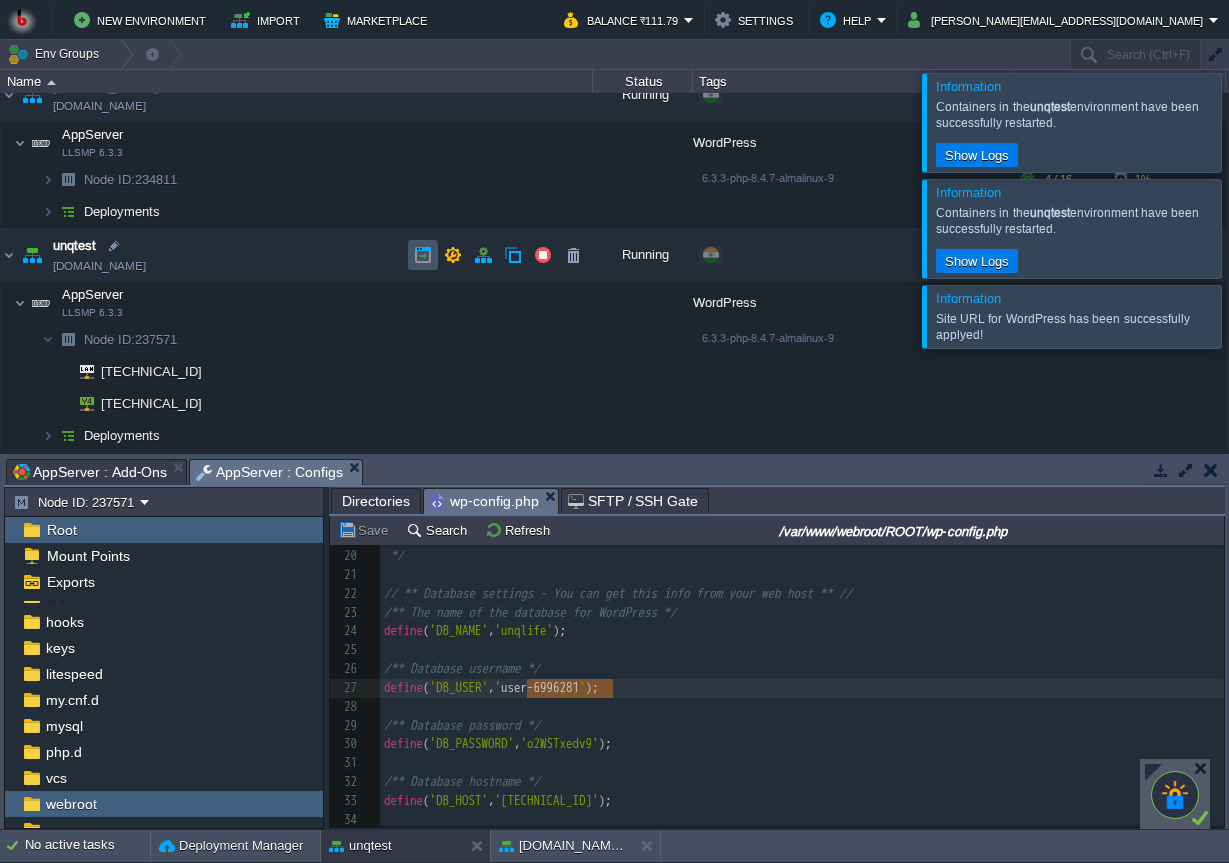 click at bounding box center (423, 255) 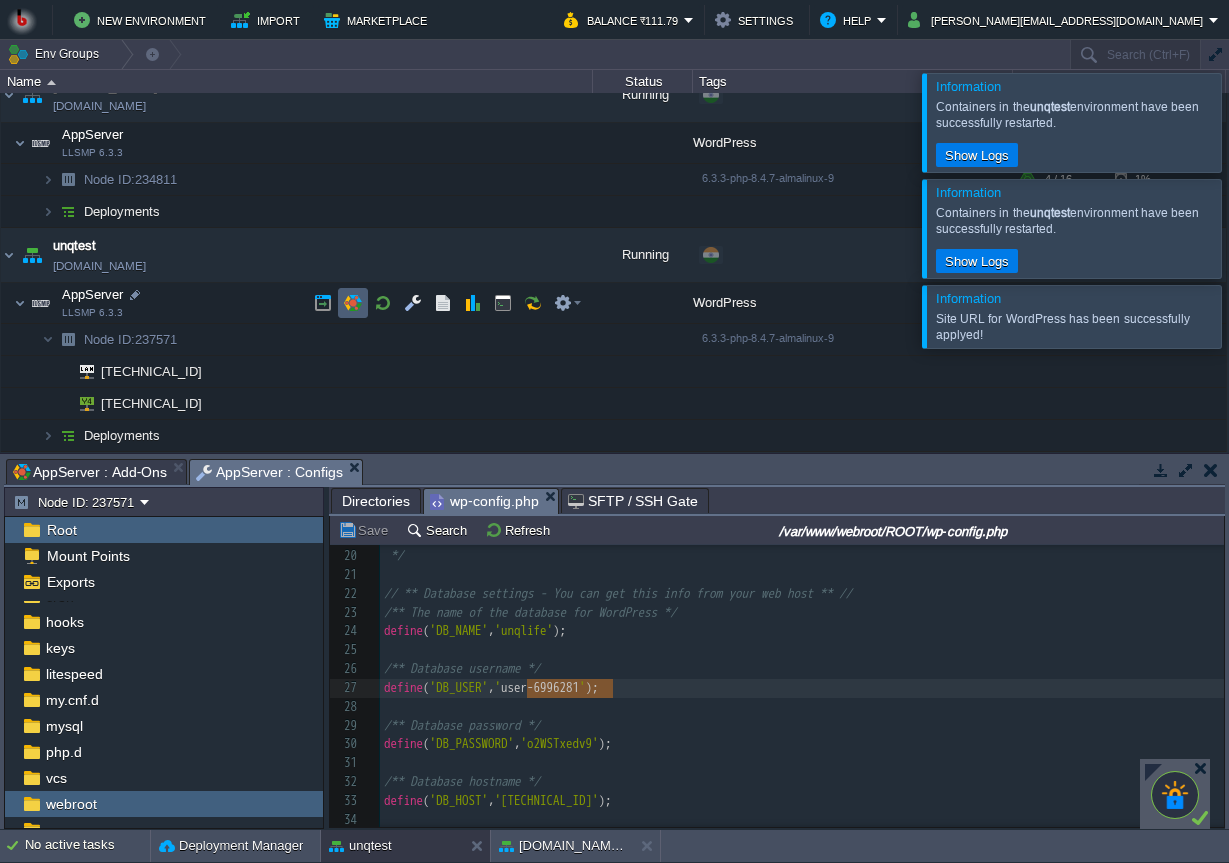 click at bounding box center [353, 303] 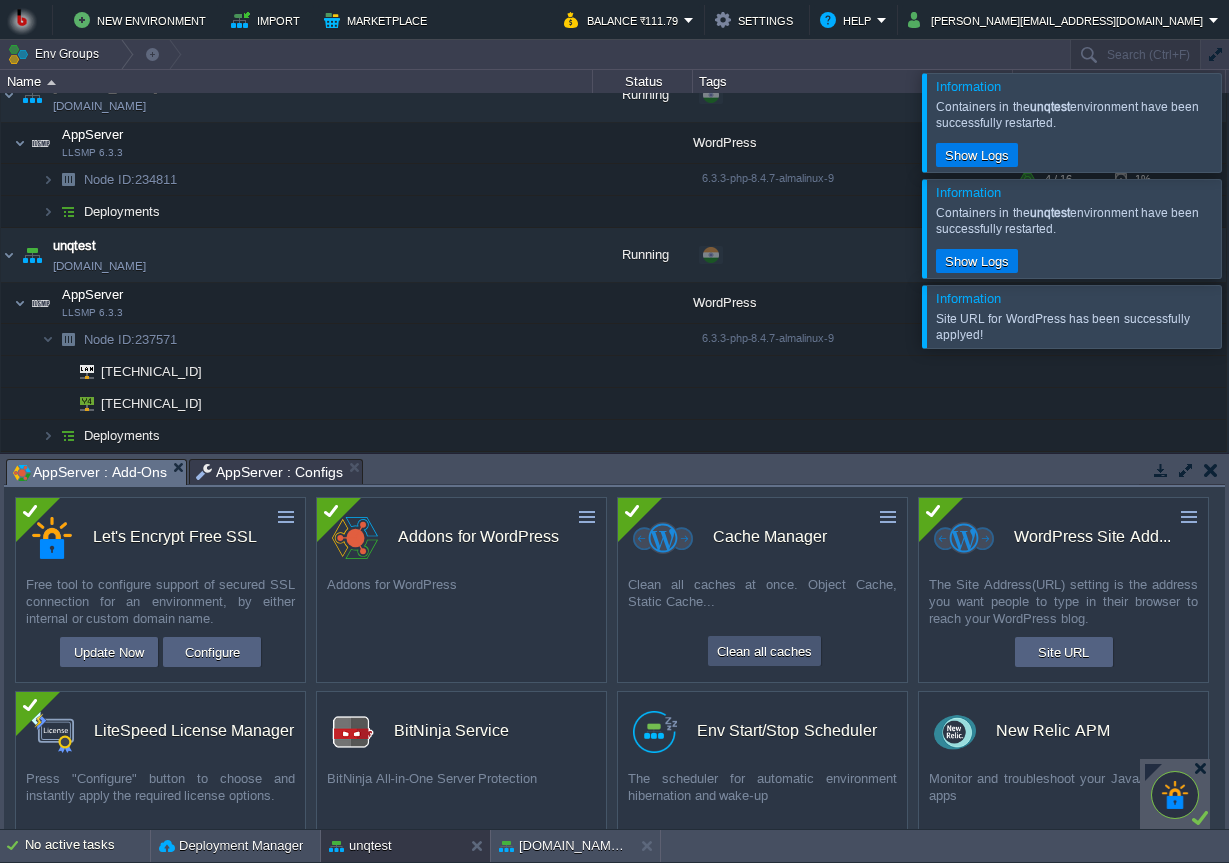 click on "Clean all caches" at bounding box center [764, 651] 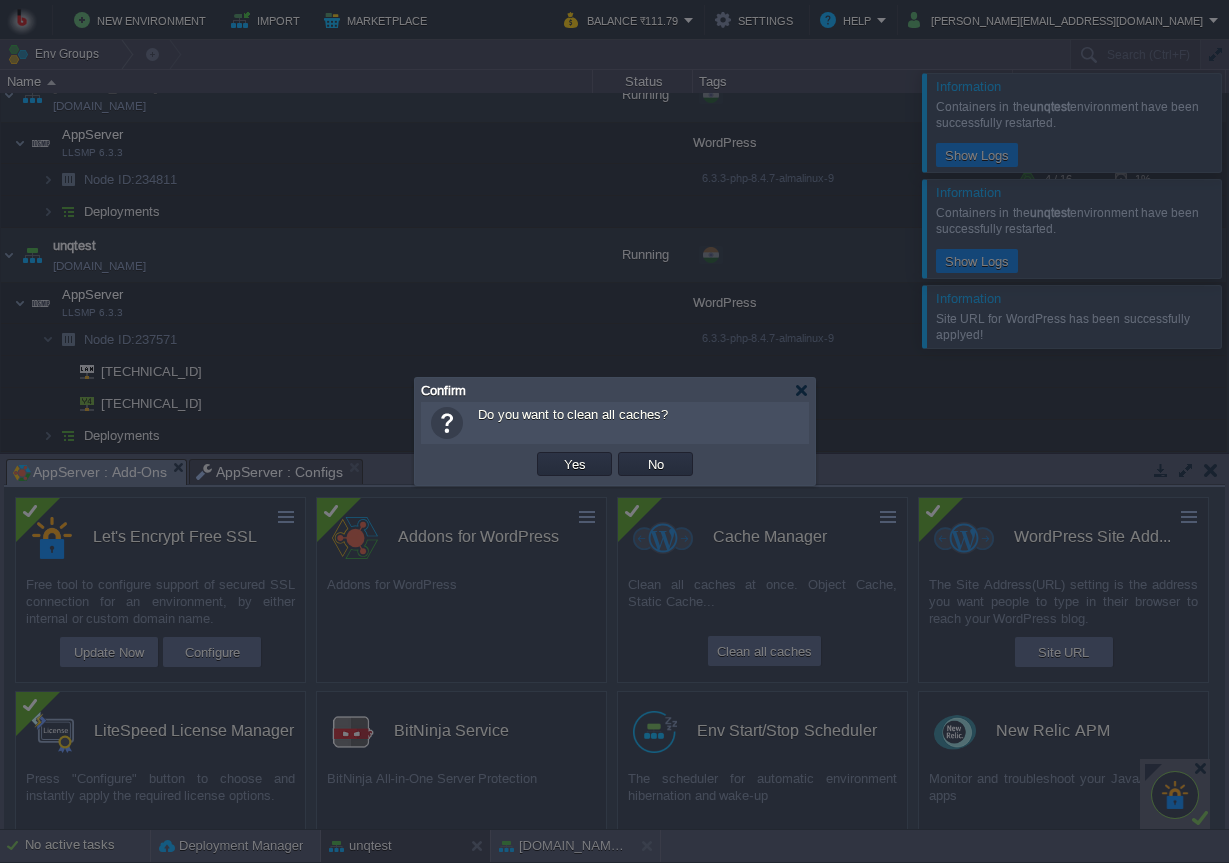 click on "Yes" at bounding box center [575, 464] 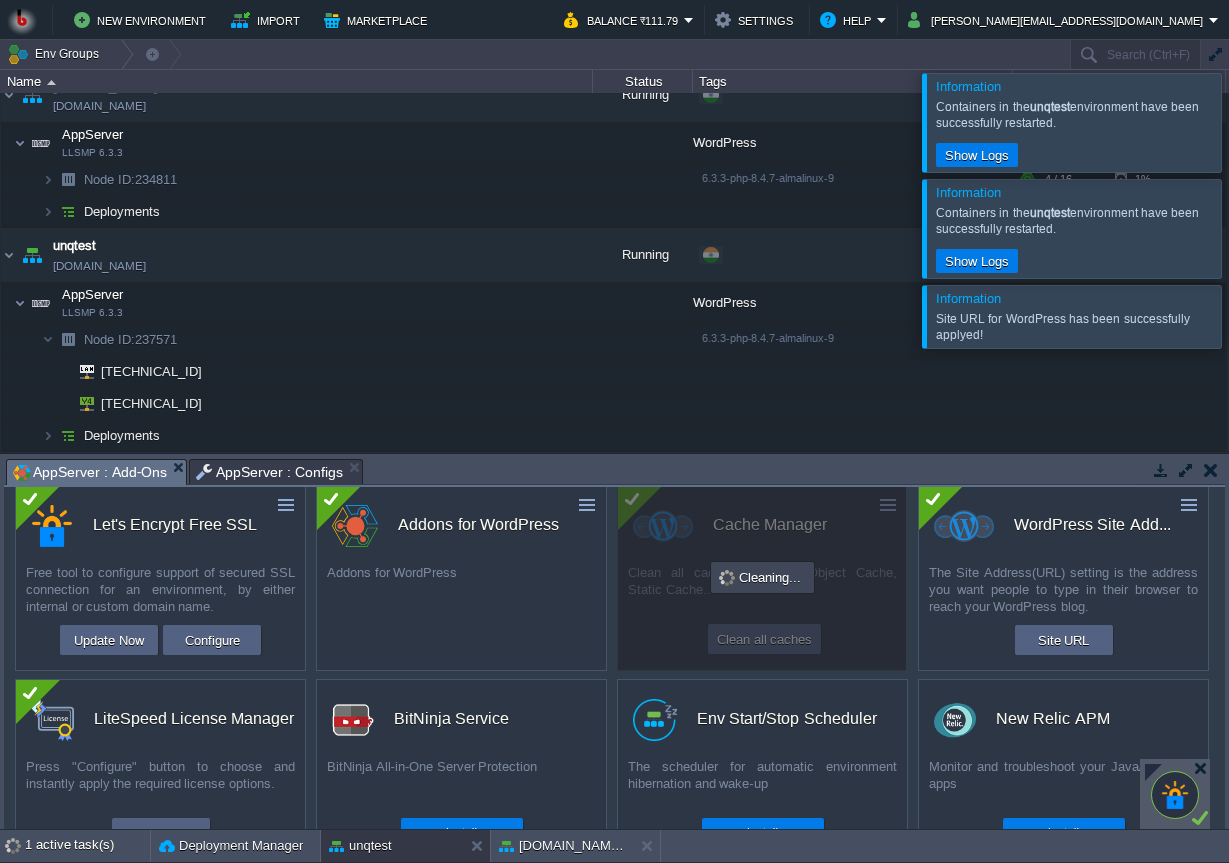 scroll, scrollTop: 0, scrollLeft: 0, axis: both 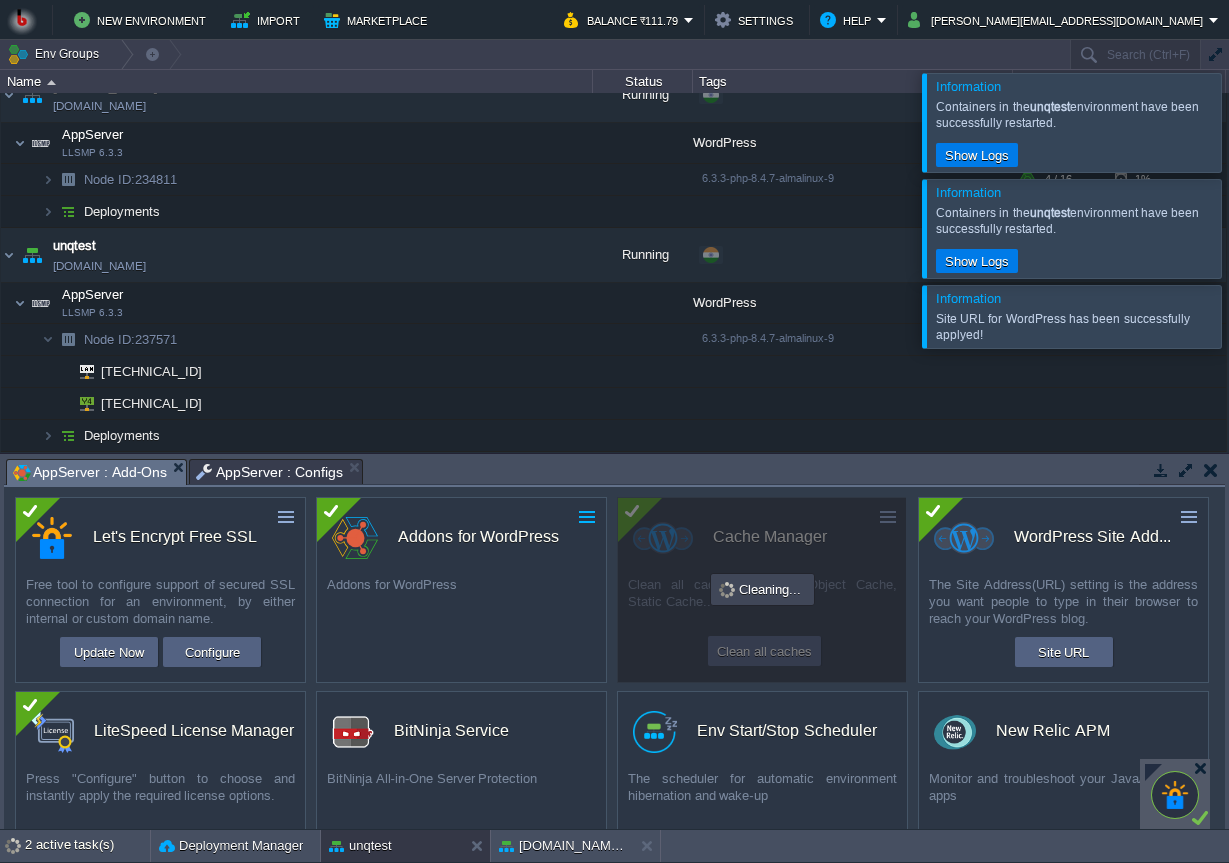 click at bounding box center (587, 517) 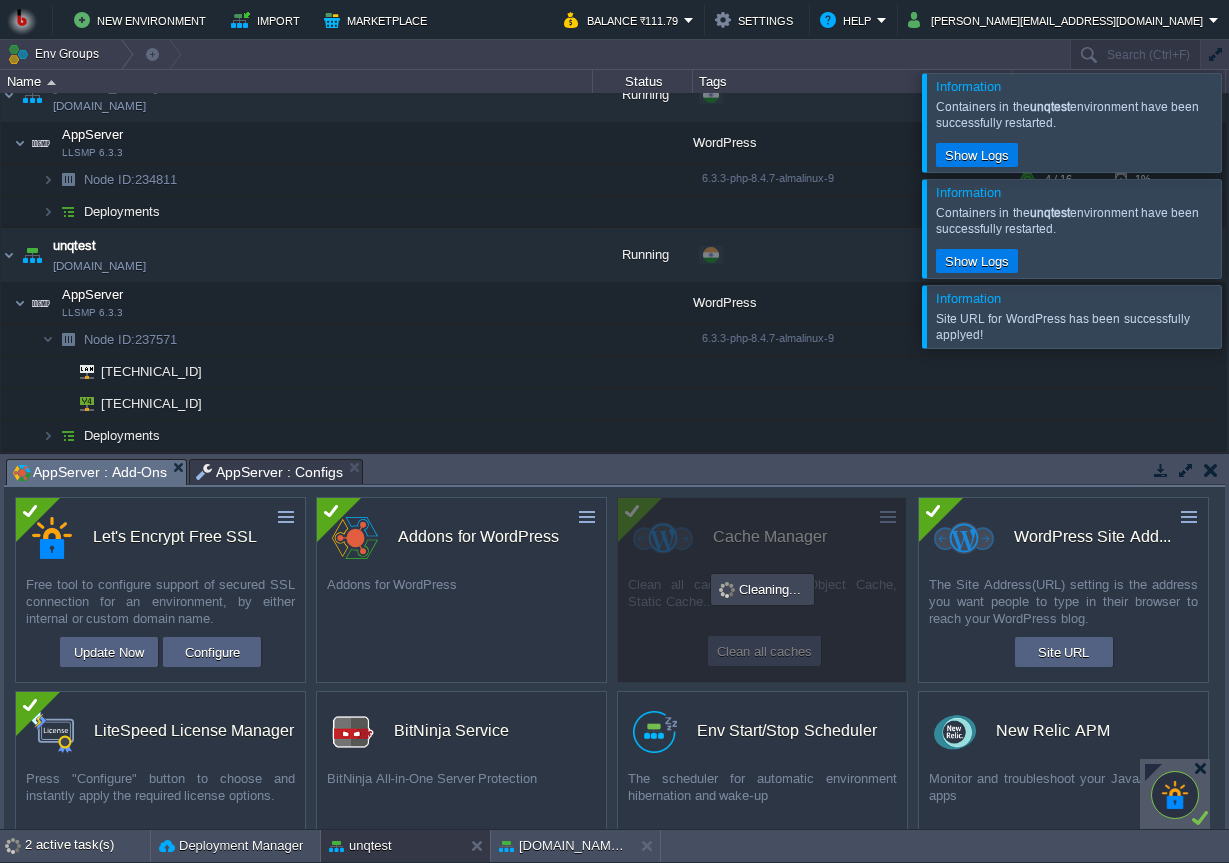 click on "Addons for WordPress" at bounding box center (461, 601) 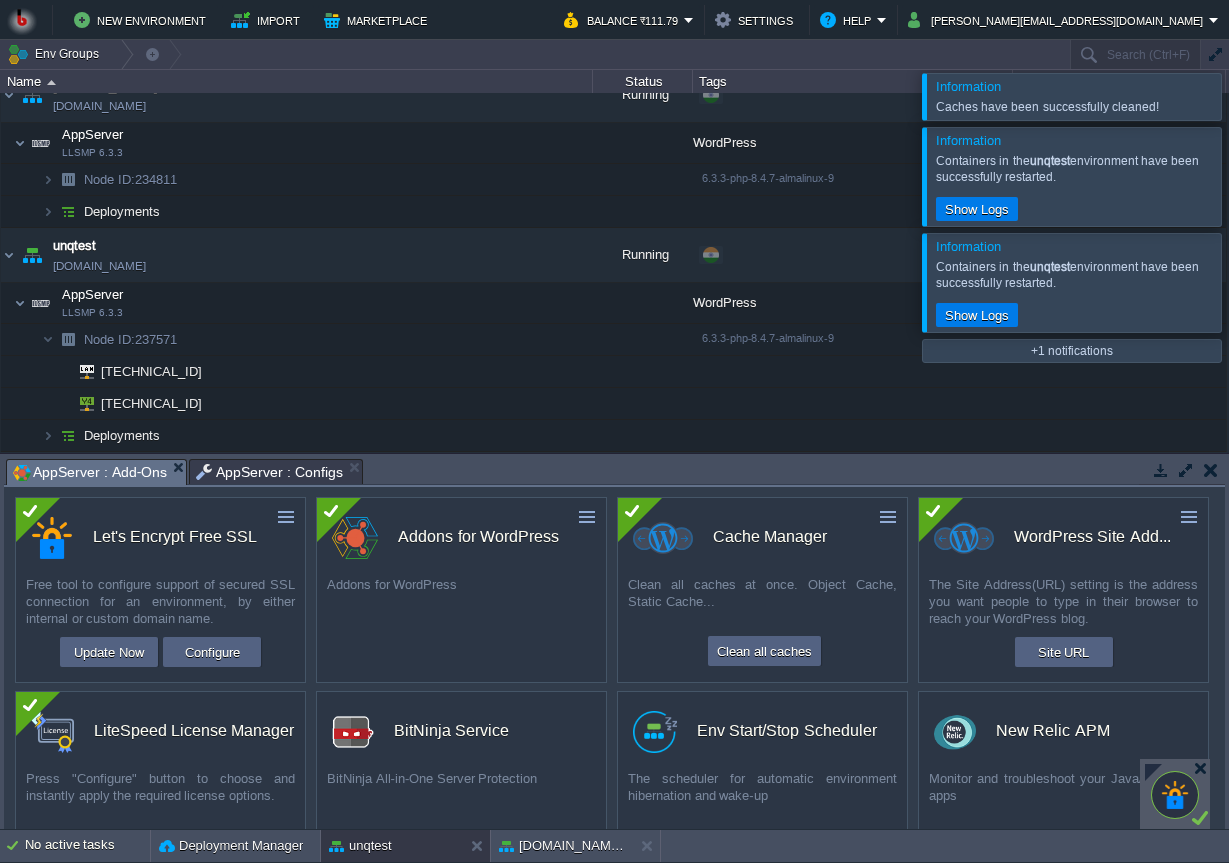 scroll, scrollTop: 0, scrollLeft: 0, axis: both 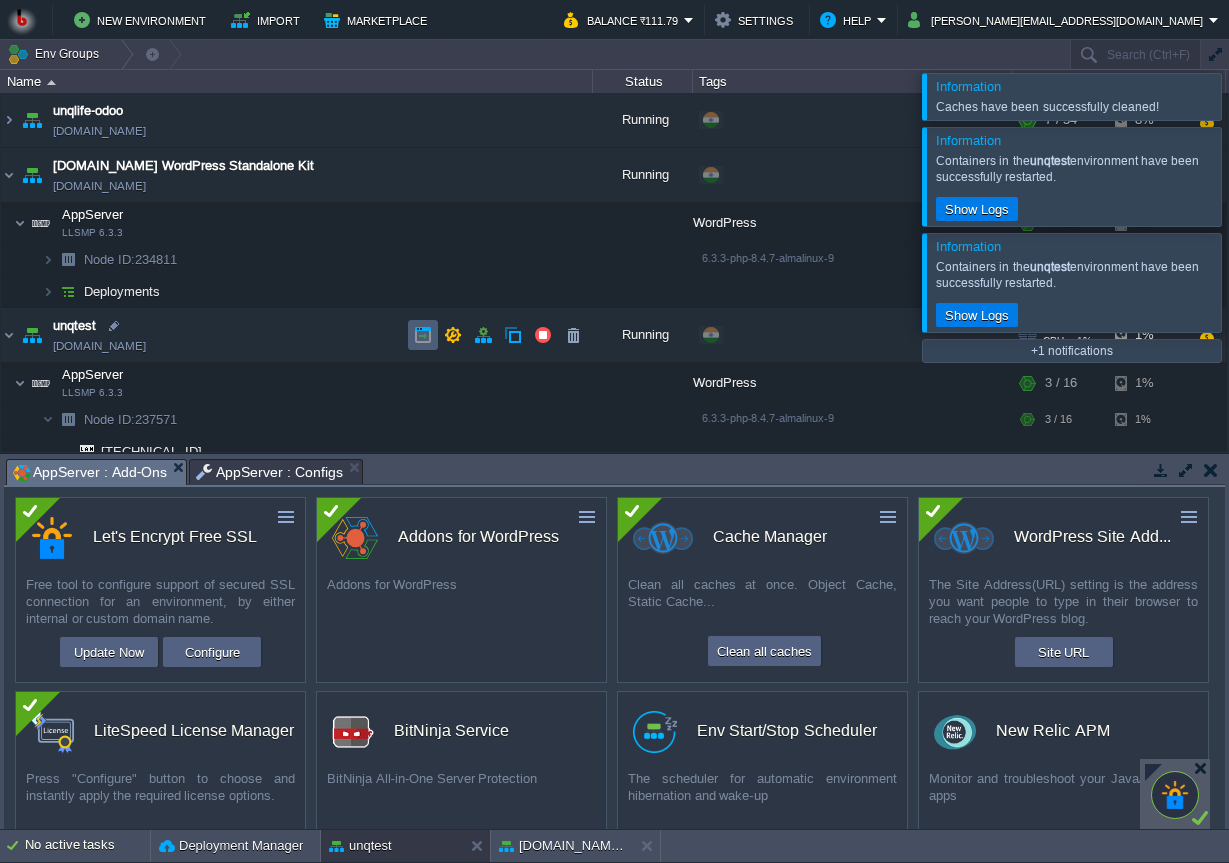 click at bounding box center [423, 335] 